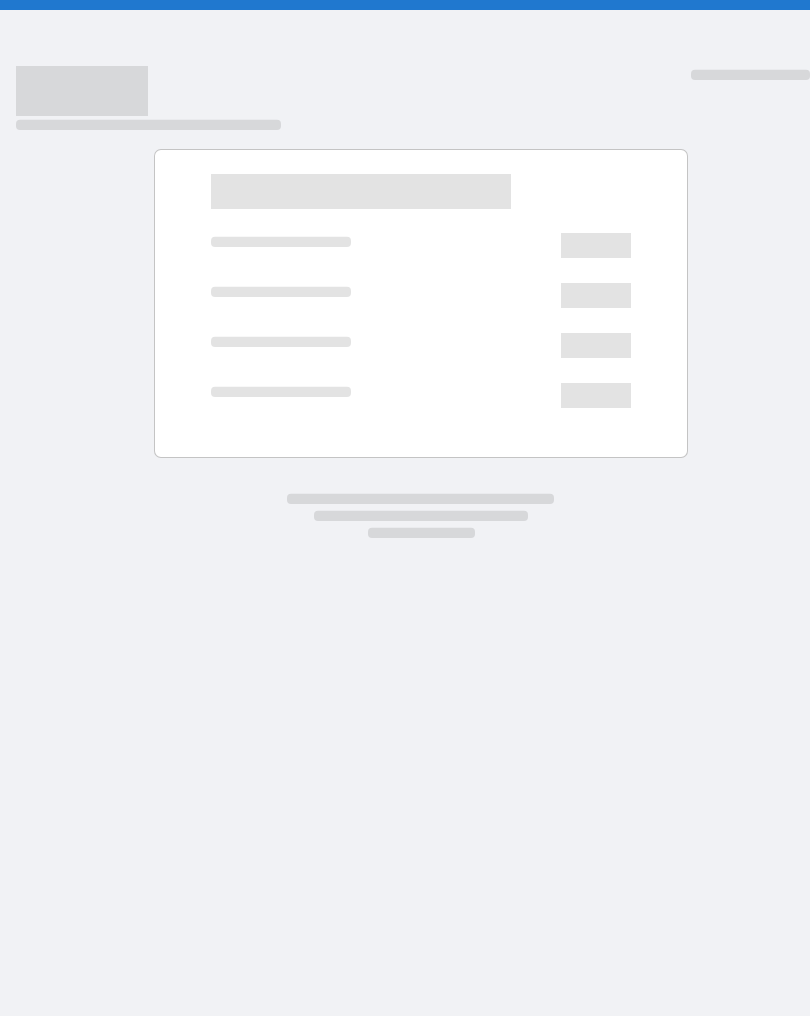 scroll, scrollTop: 0, scrollLeft: 0, axis: both 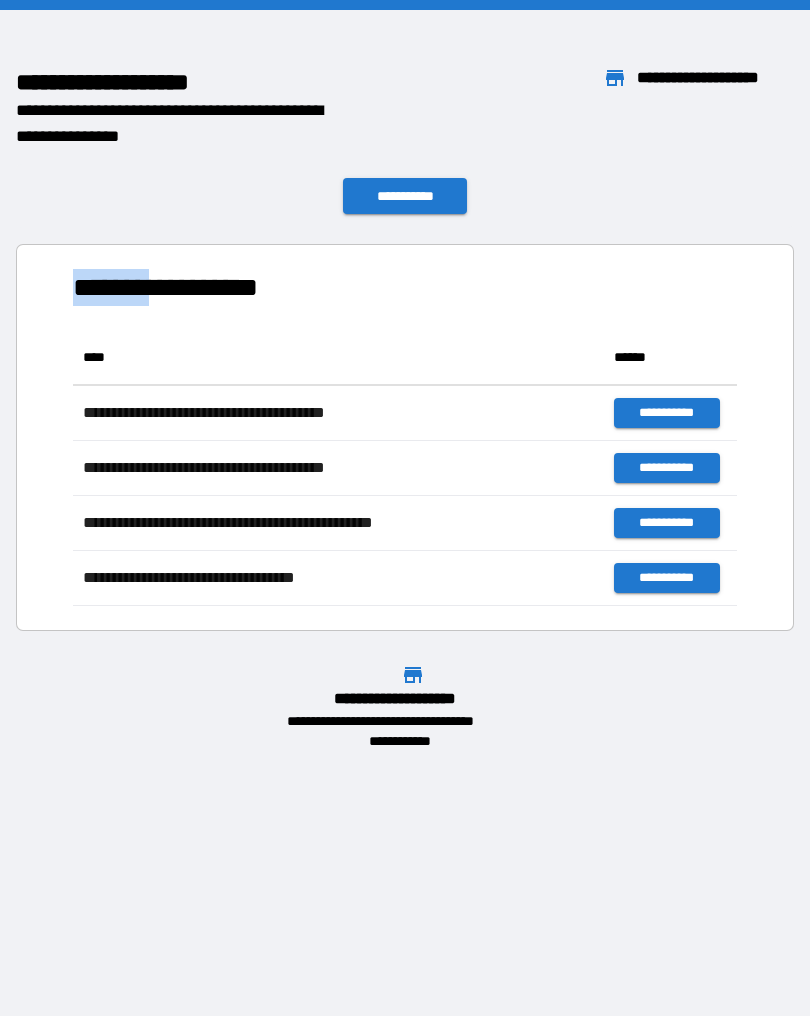 click on "**********" at bounding box center [405, 437] 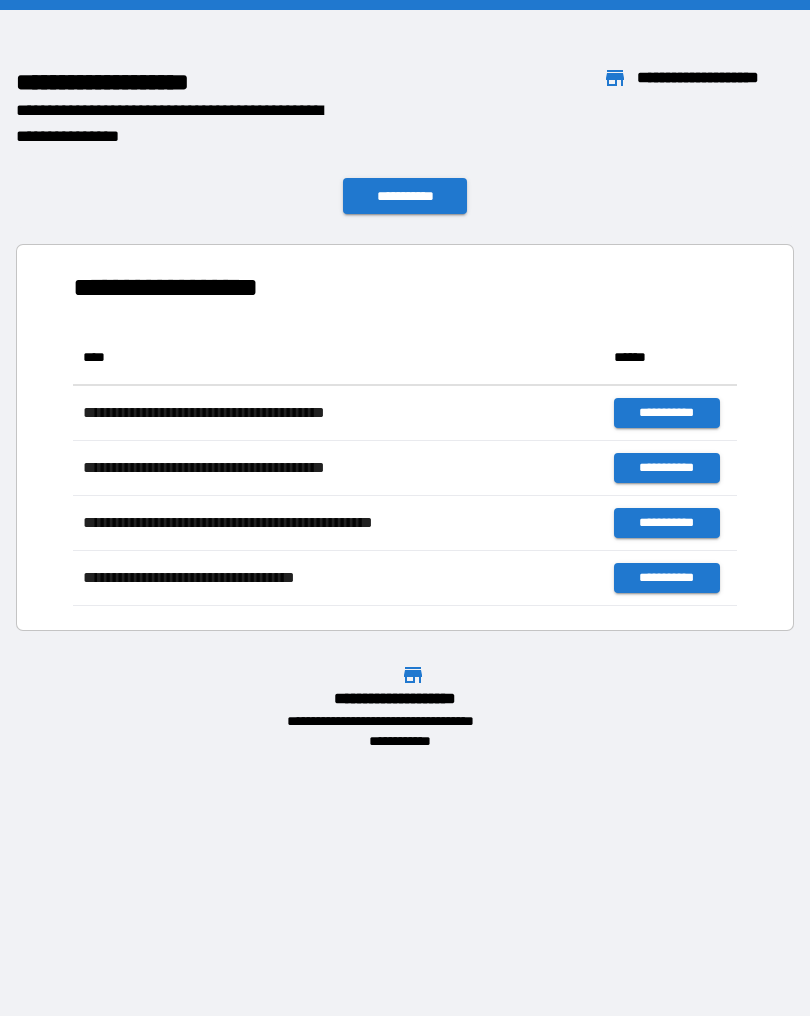 click on "**********" at bounding box center [405, 437] 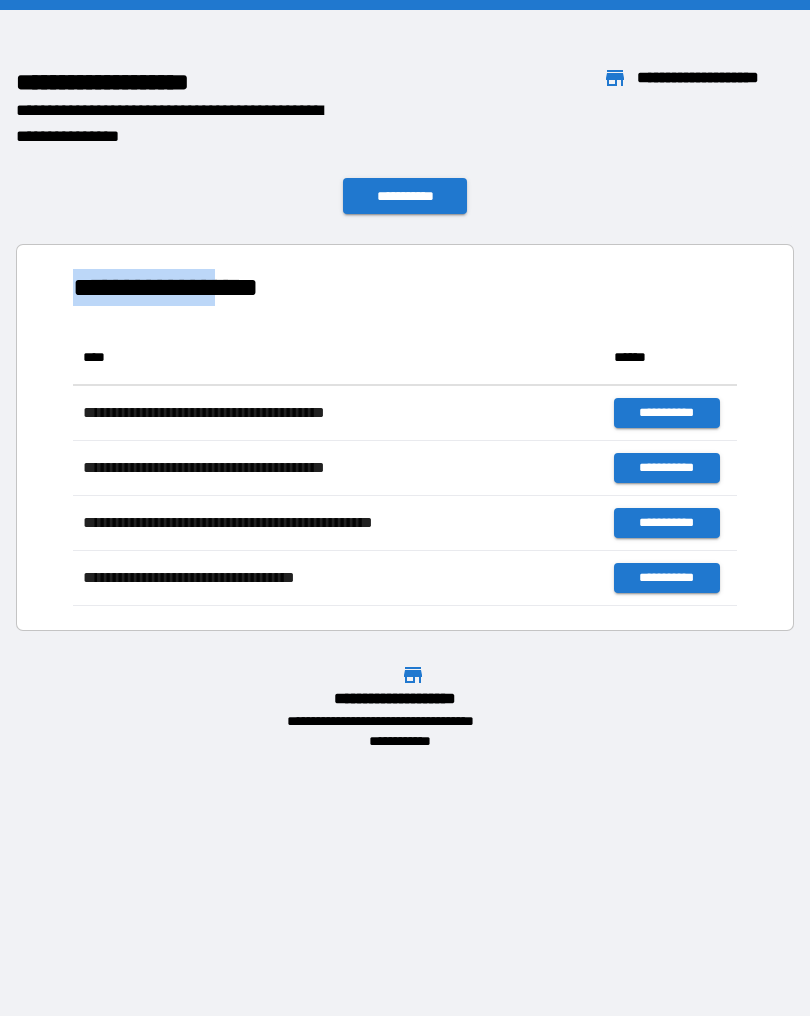 copy on "**********" 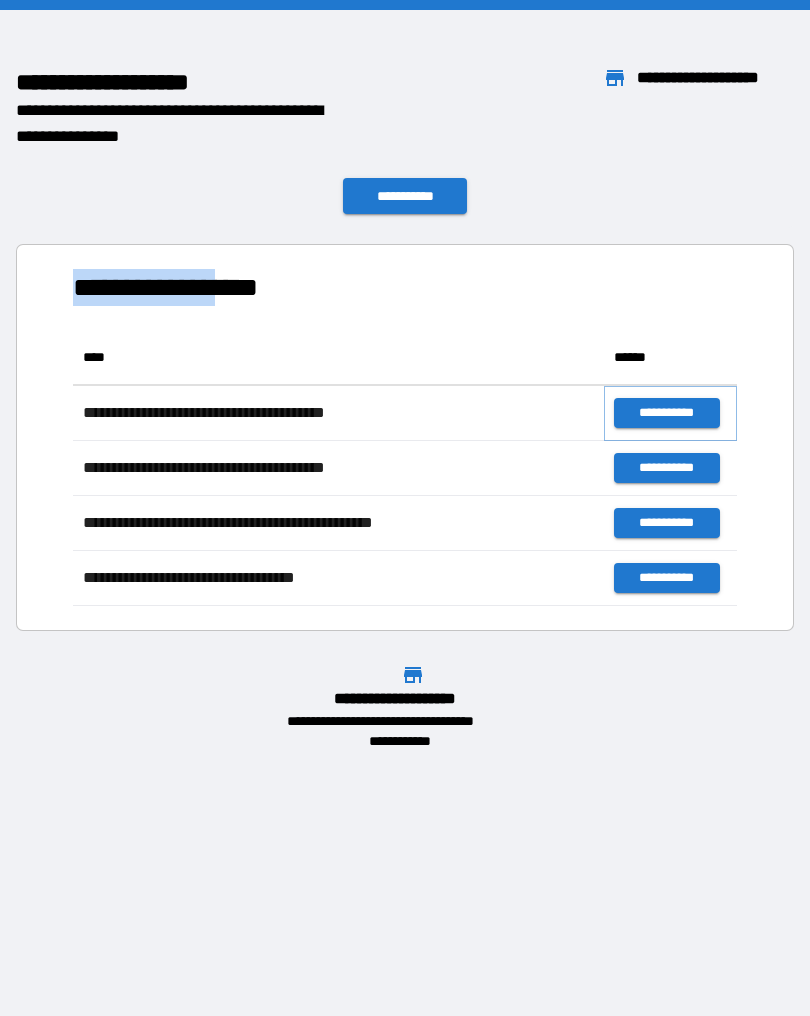 click on "**********" at bounding box center [666, 413] 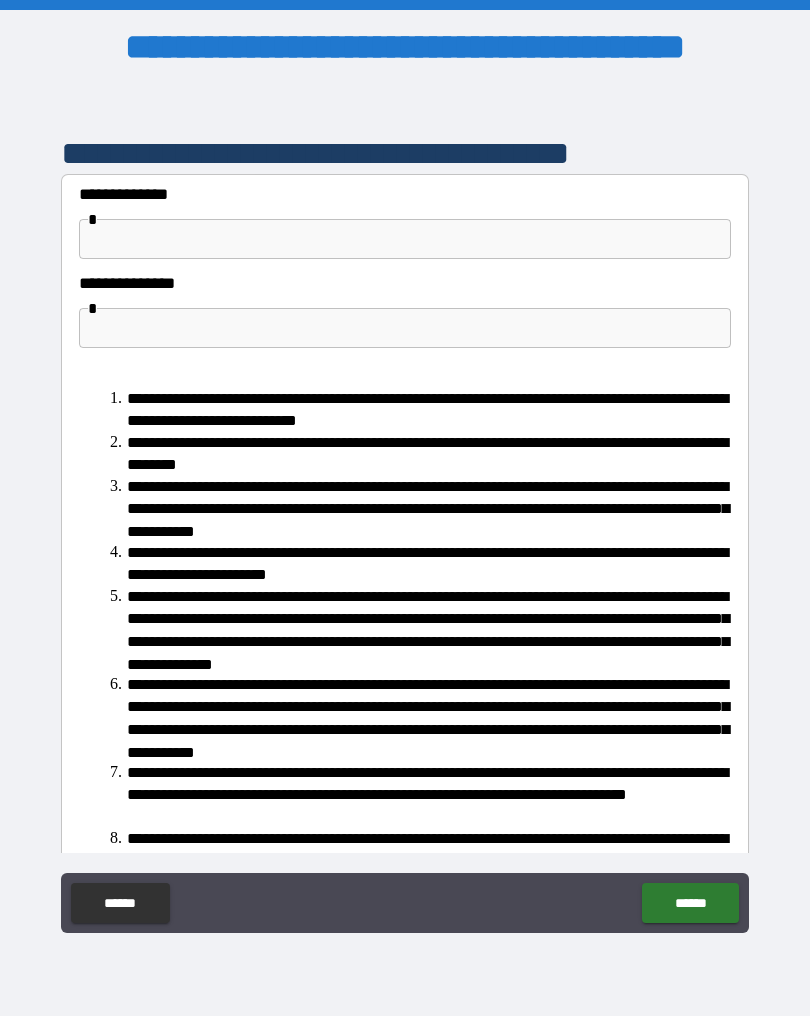 click at bounding box center (405, 239) 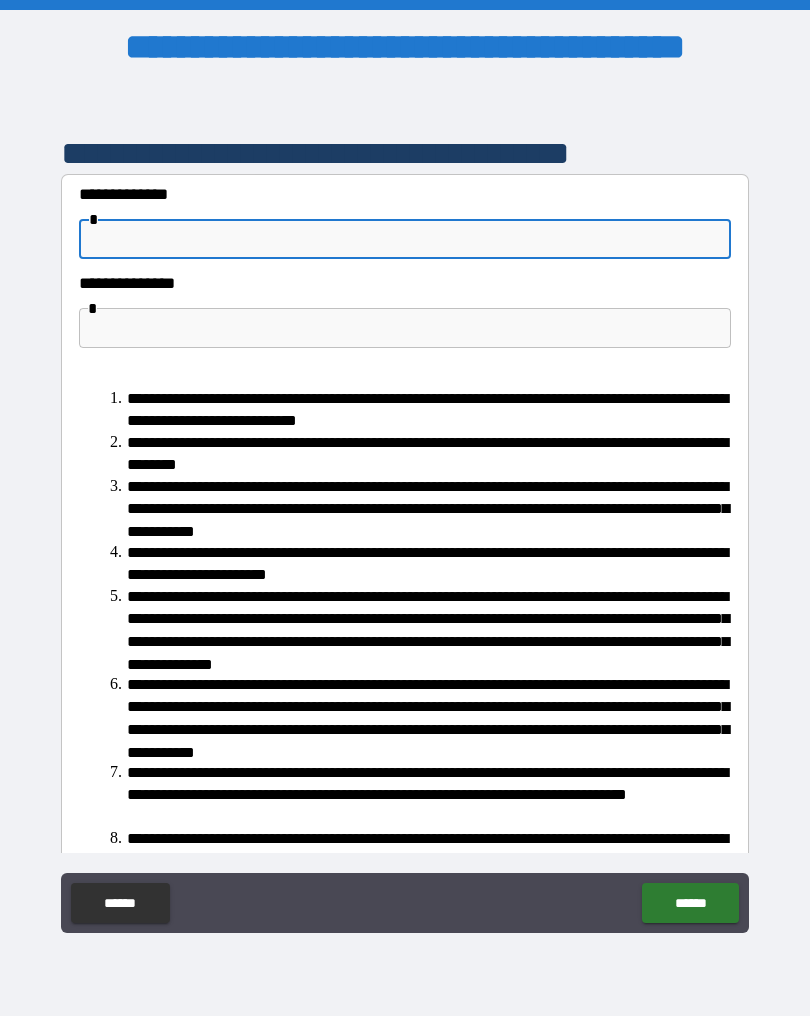 click at bounding box center [405, 239] 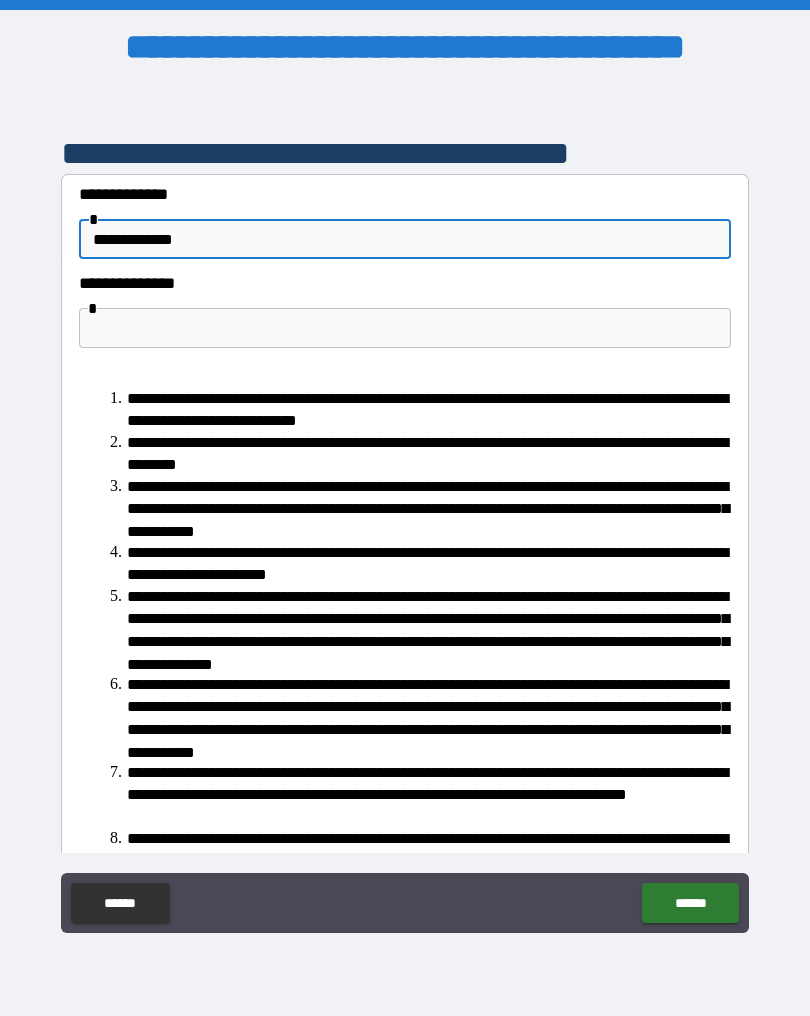 type on "**********" 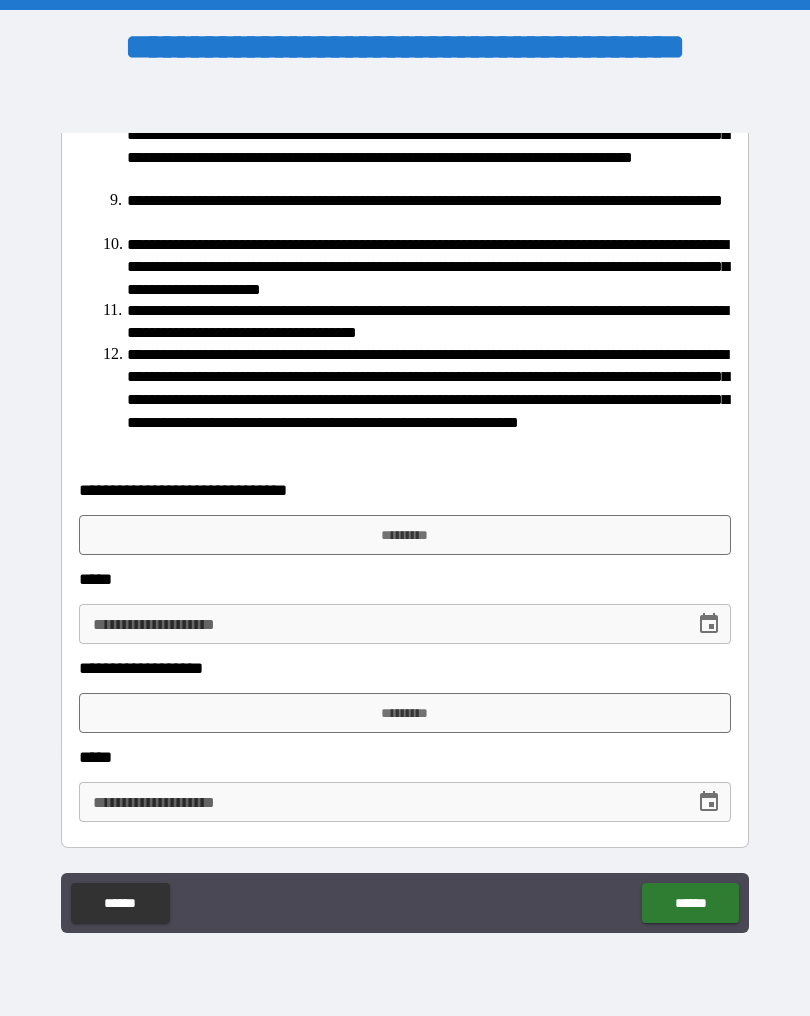 scroll, scrollTop: 725, scrollLeft: 0, axis: vertical 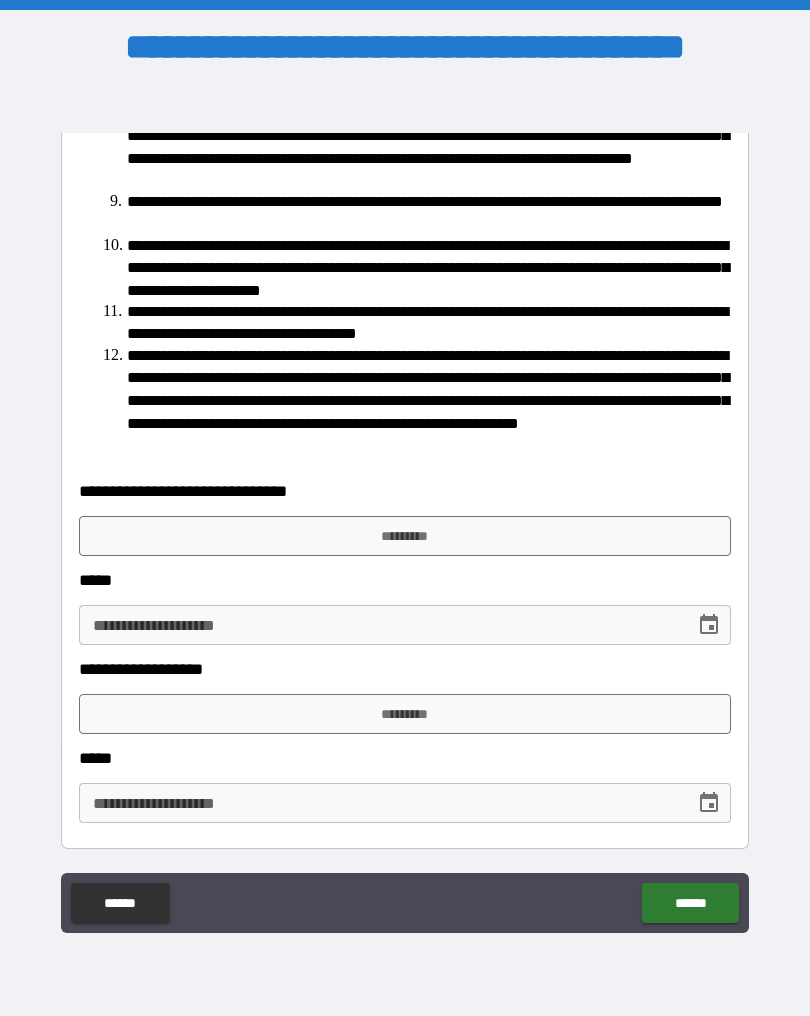type on "*" 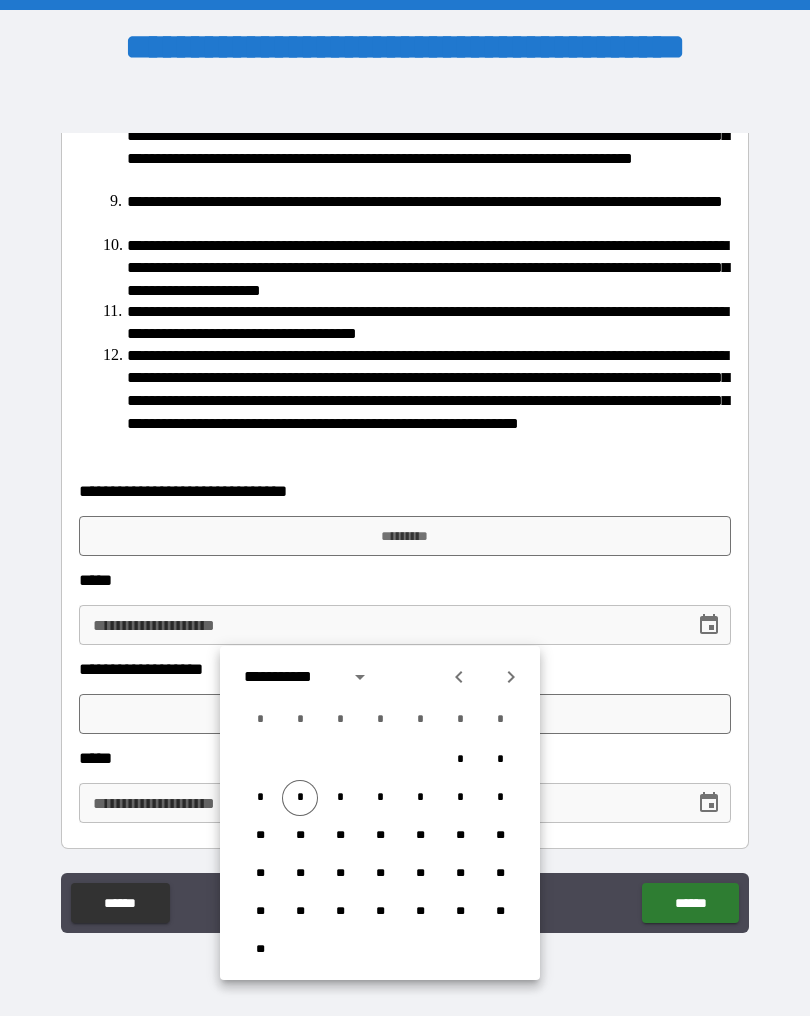 click on "*" at bounding box center (300, 798) 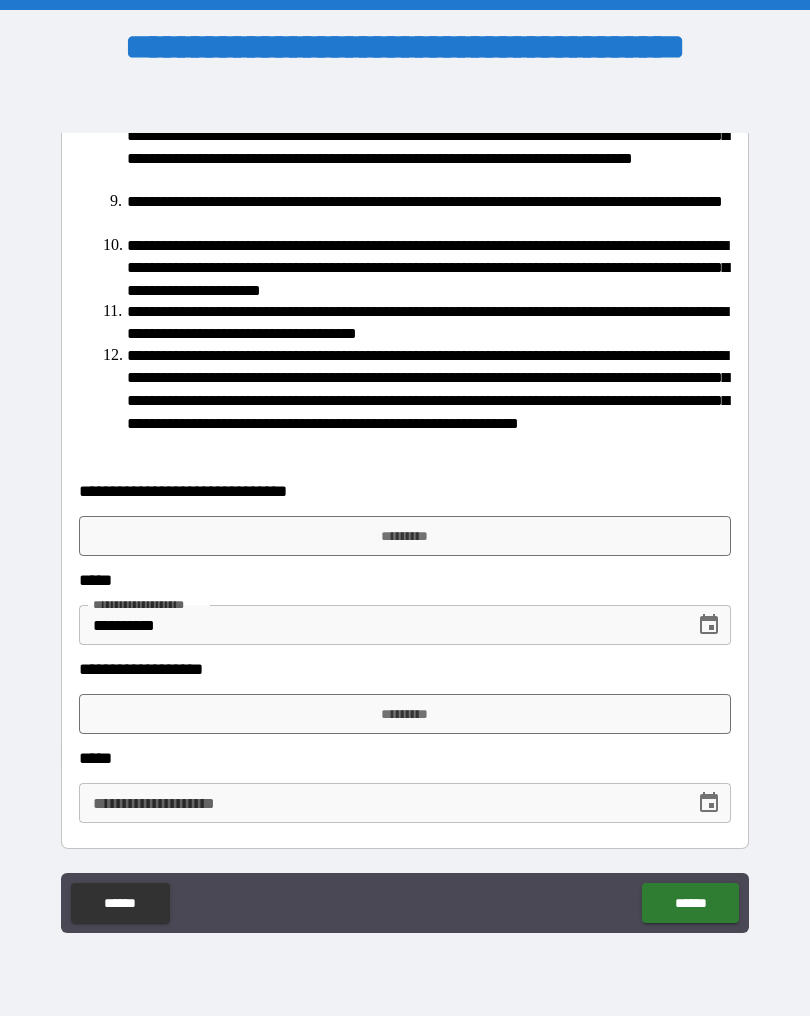 click 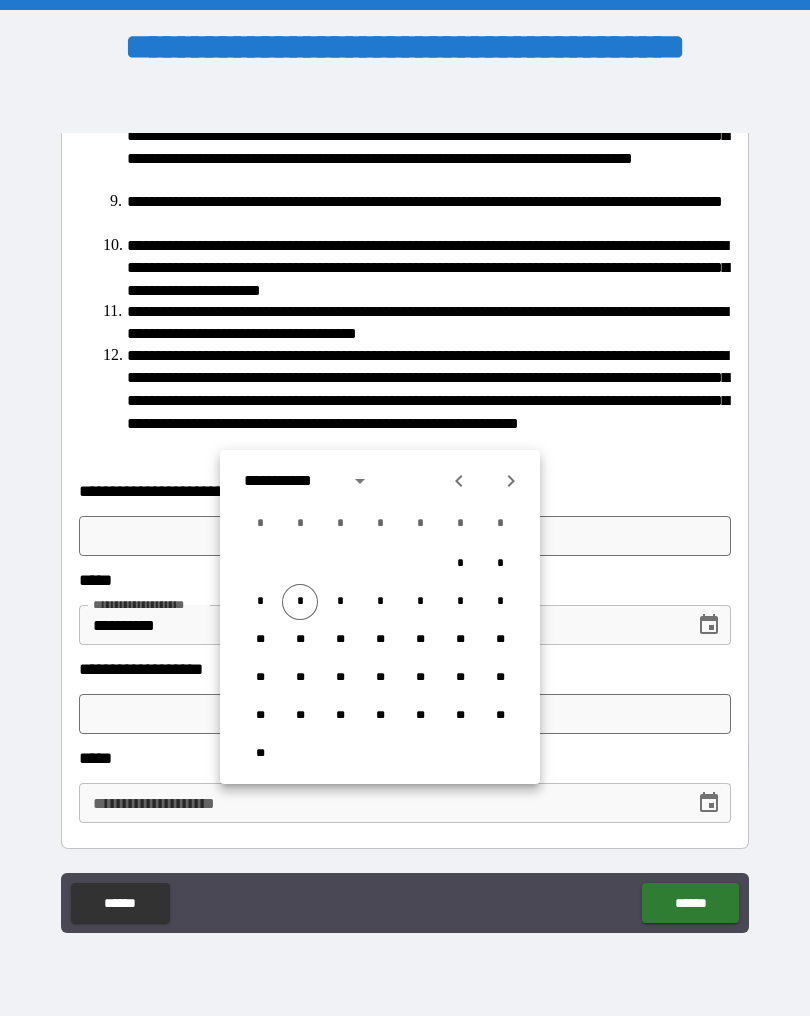 click on "*" at bounding box center (300, 602) 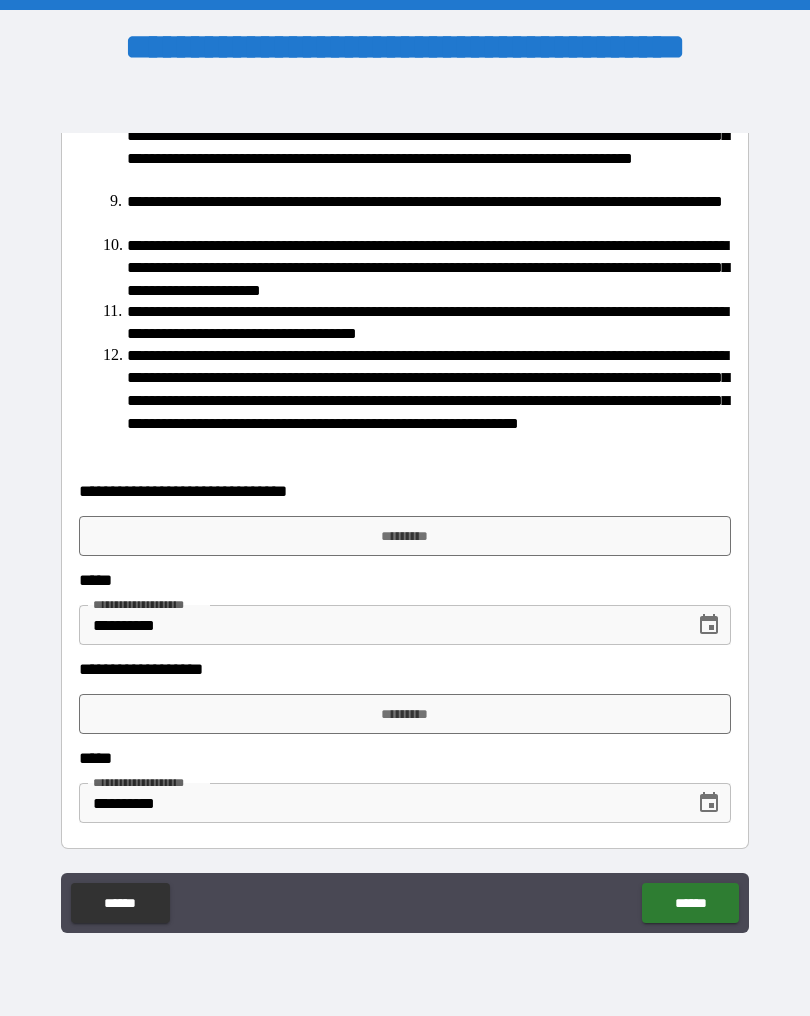 type on "**********" 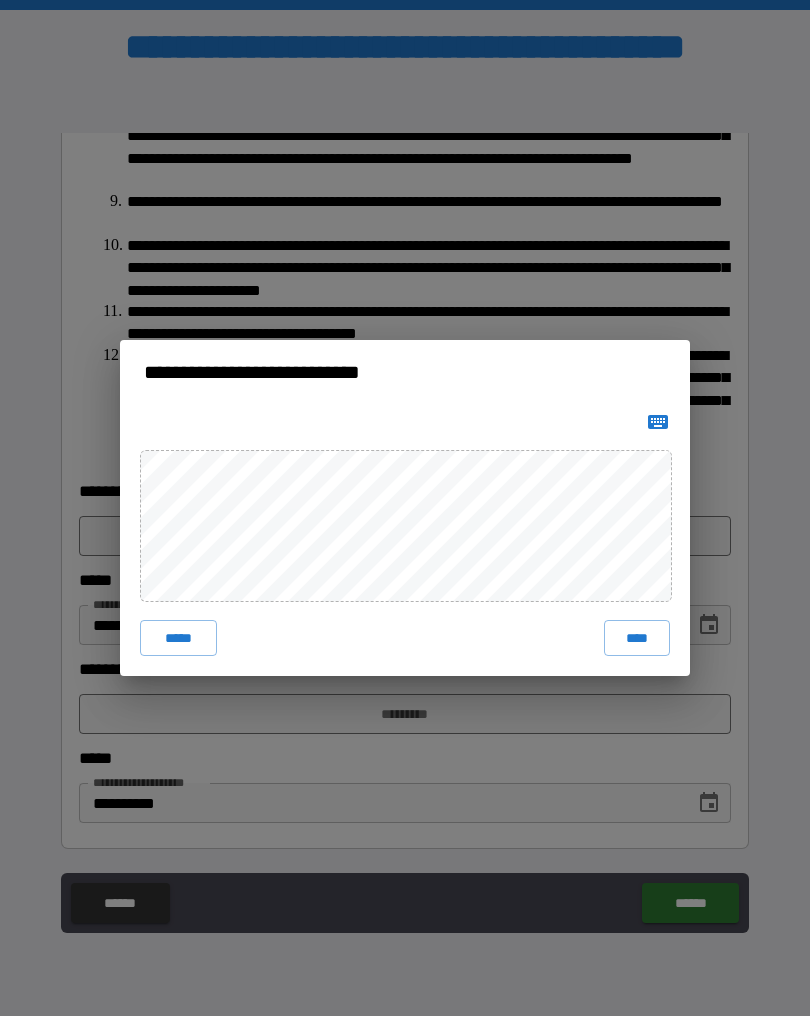 click on "****" at bounding box center (637, 638) 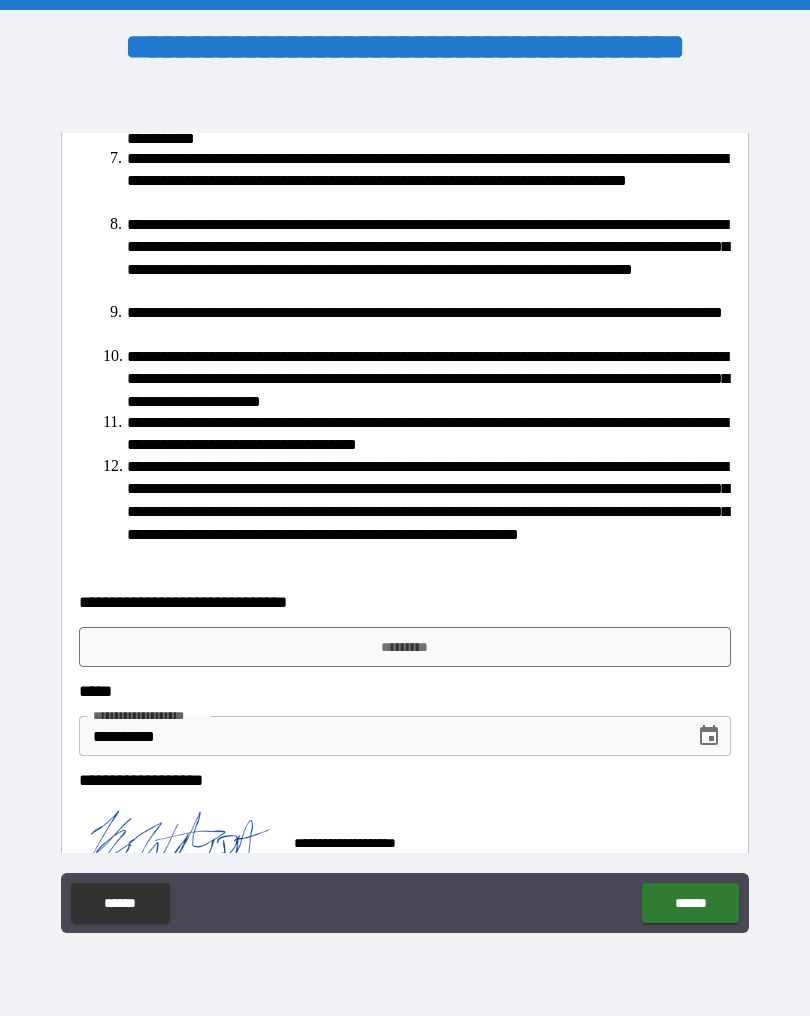 scroll, scrollTop: 619, scrollLeft: 0, axis: vertical 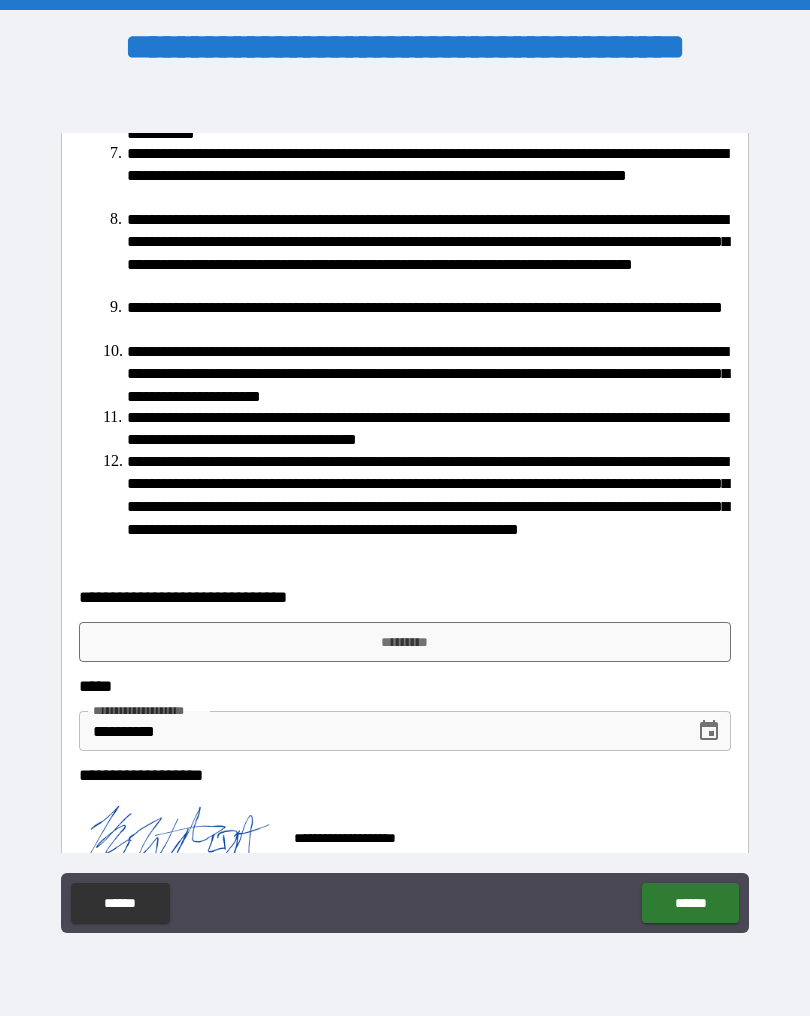 click on "*********" at bounding box center (405, 642) 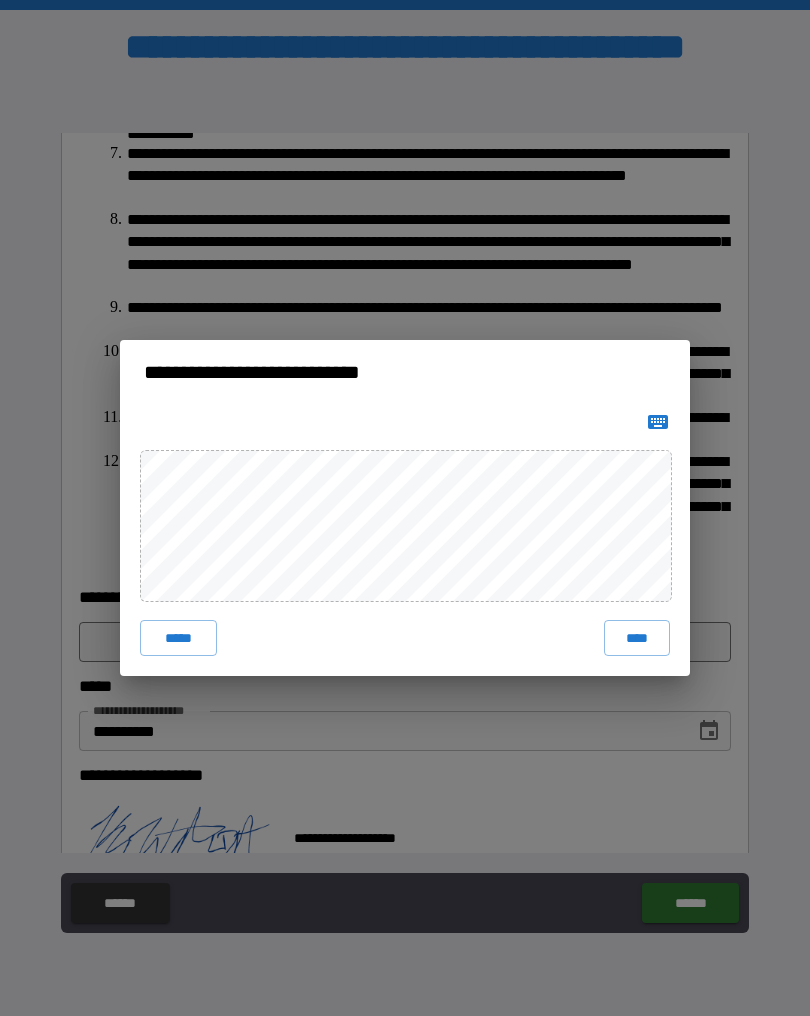 click on "**********" at bounding box center [405, 508] 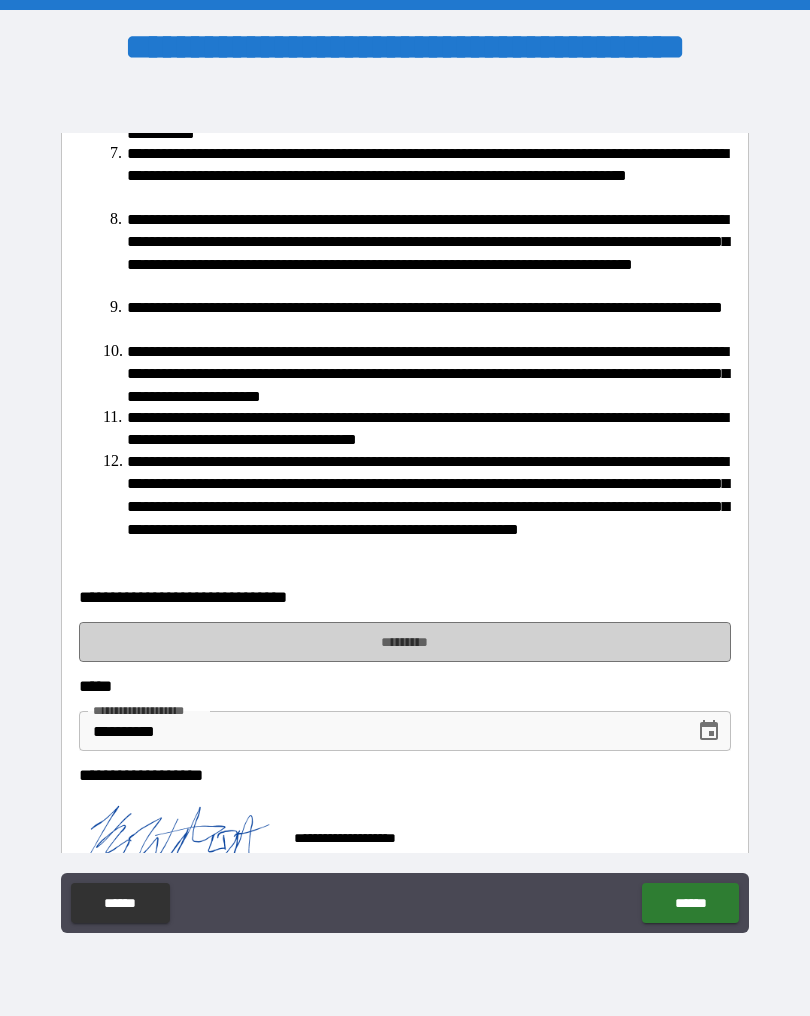 click on "*********" at bounding box center (405, 642) 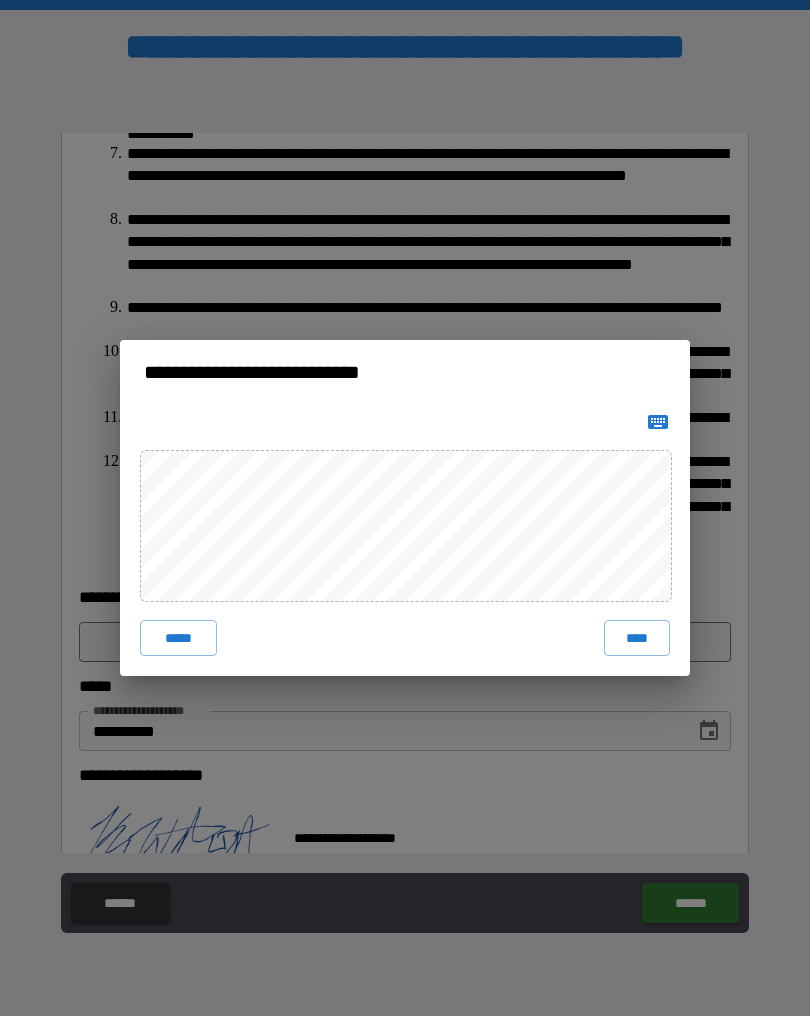 click on "****" at bounding box center [637, 638] 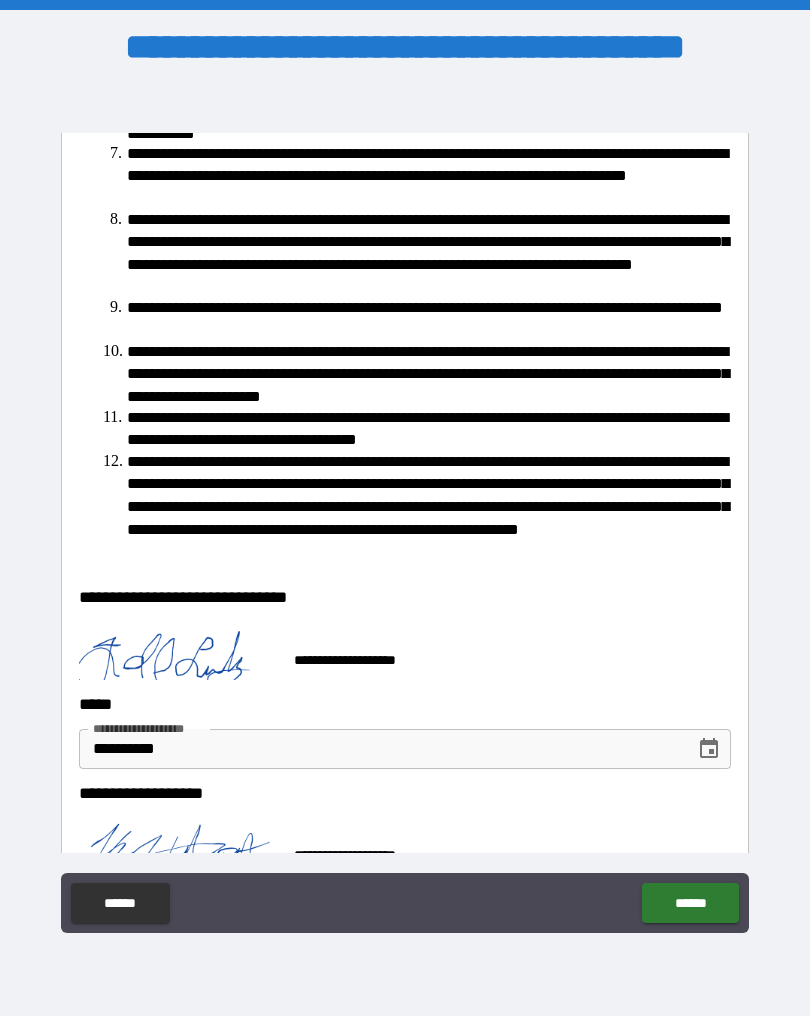click on "******" at bounding box center [690, 903] 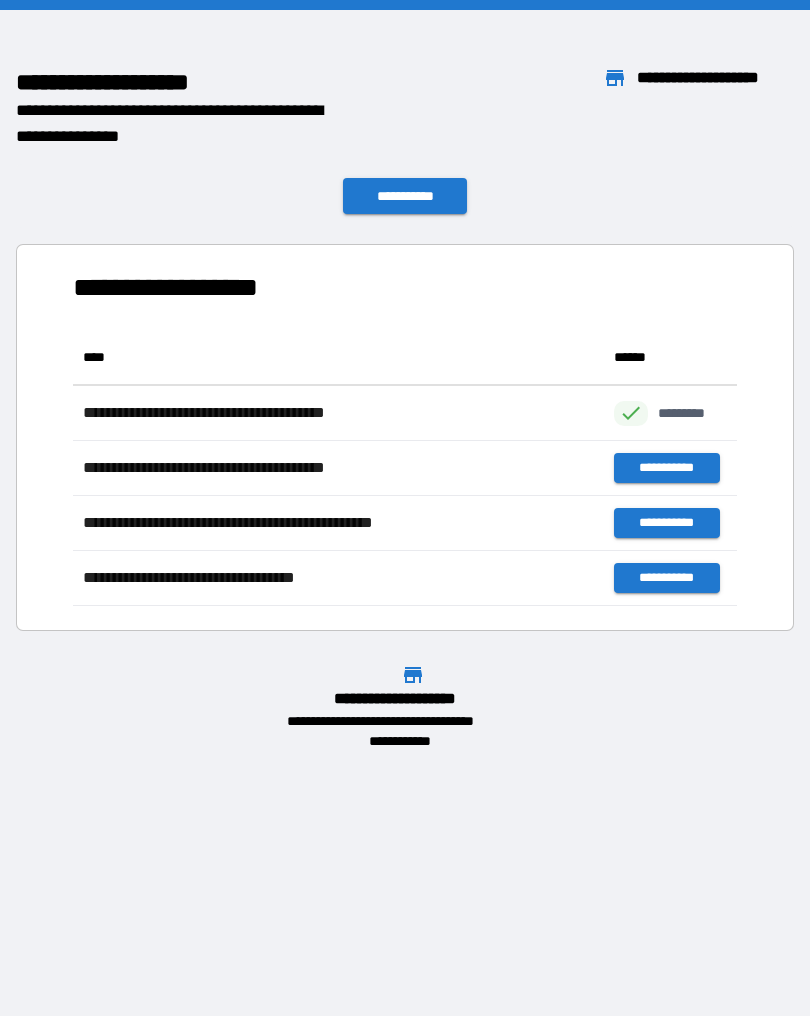 scroll, scrollTop: 1, scrollLeft: 1, axis: both 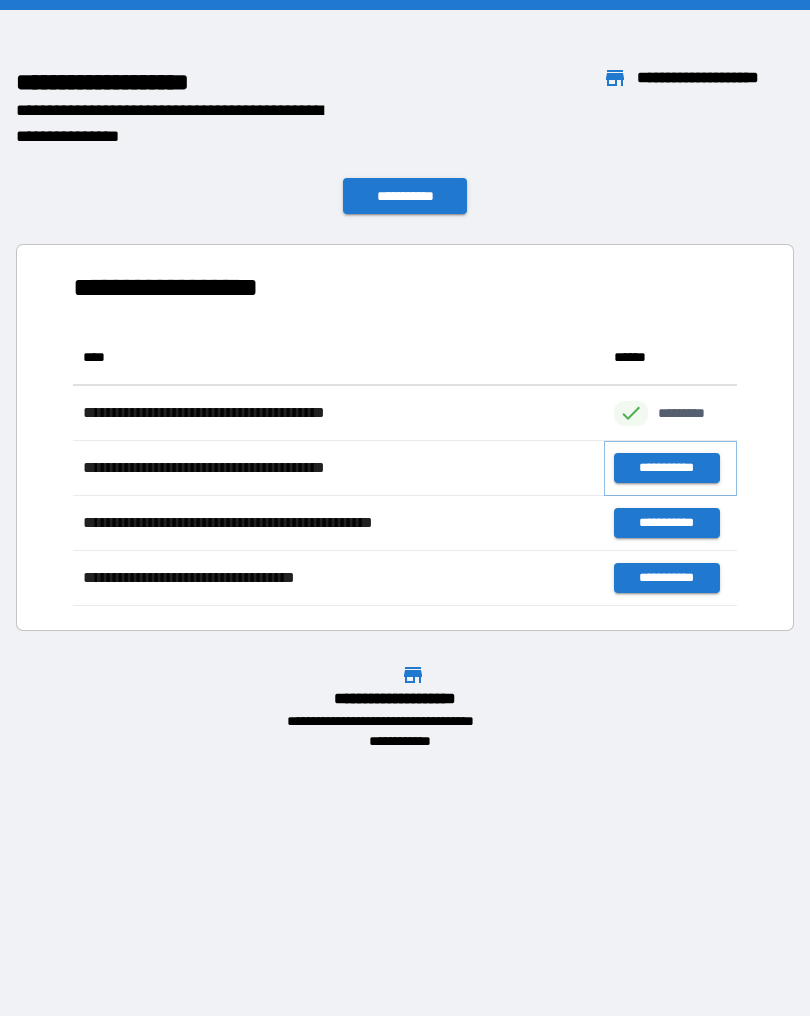 click on "**********" at bounding box center [666, 468] 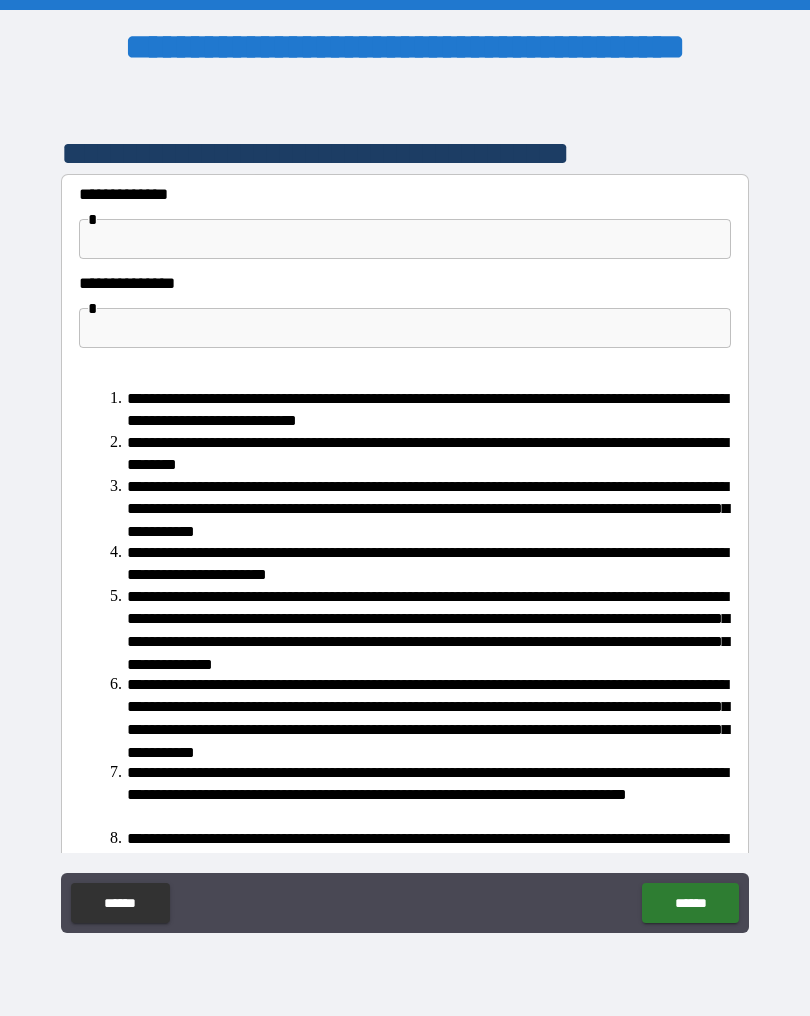 click at bounding box center (405, 239) 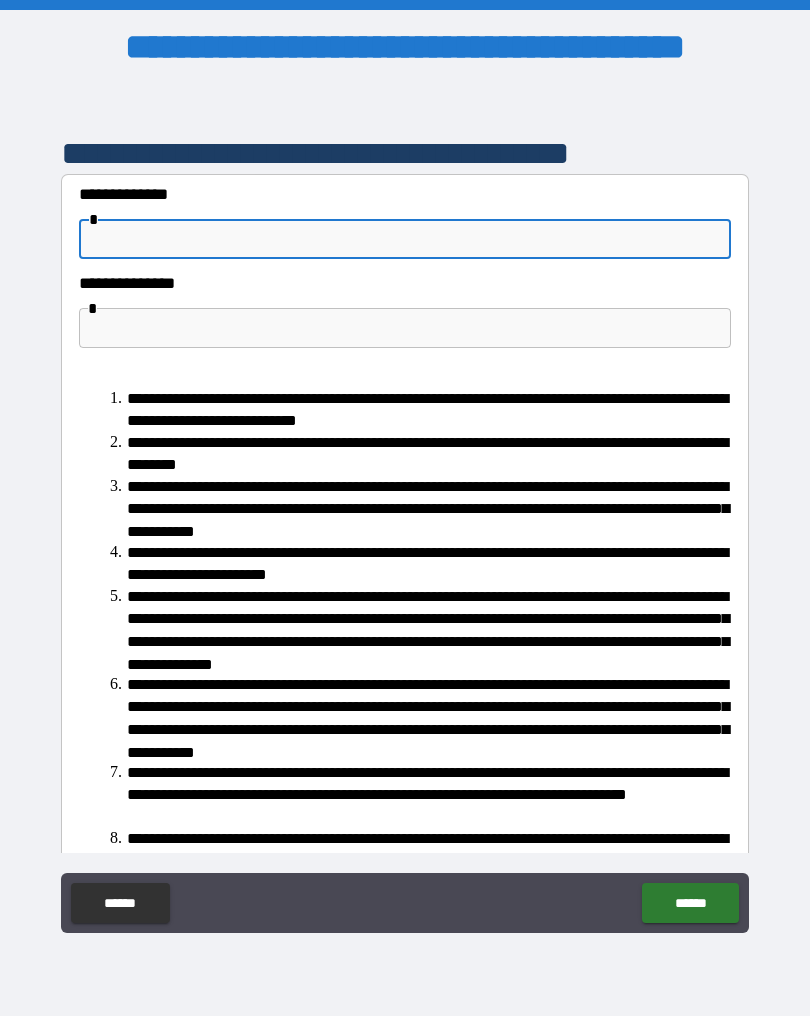 click at bounding box center (405, 239) 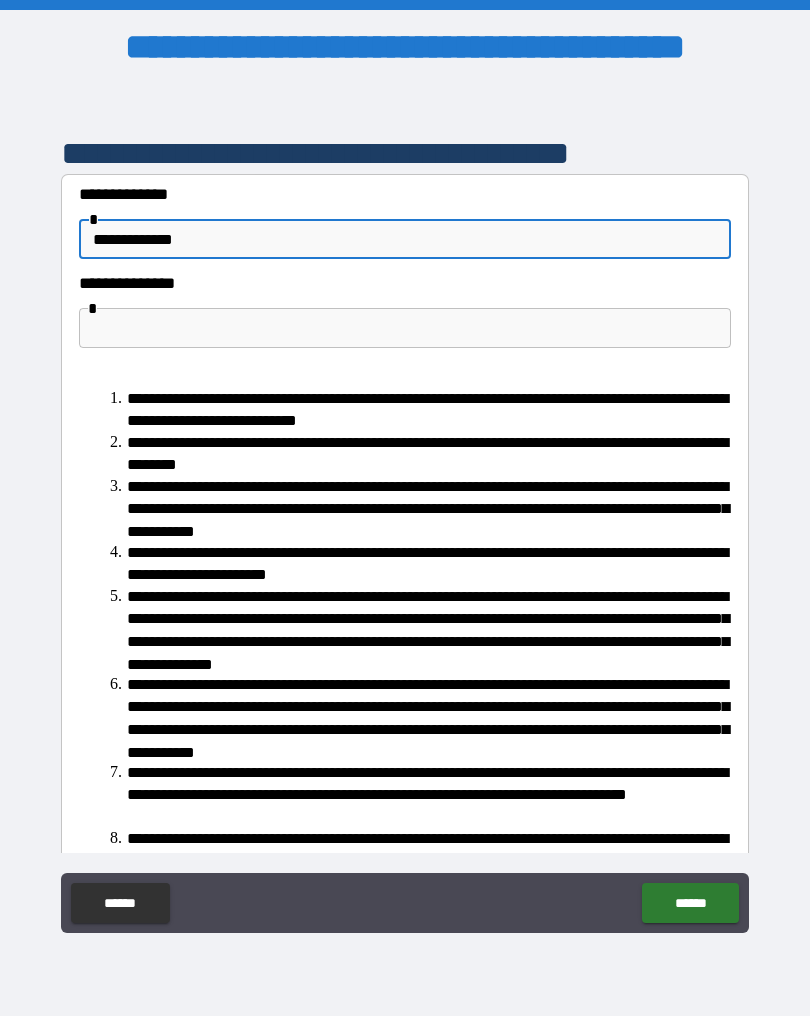 type on "**********" 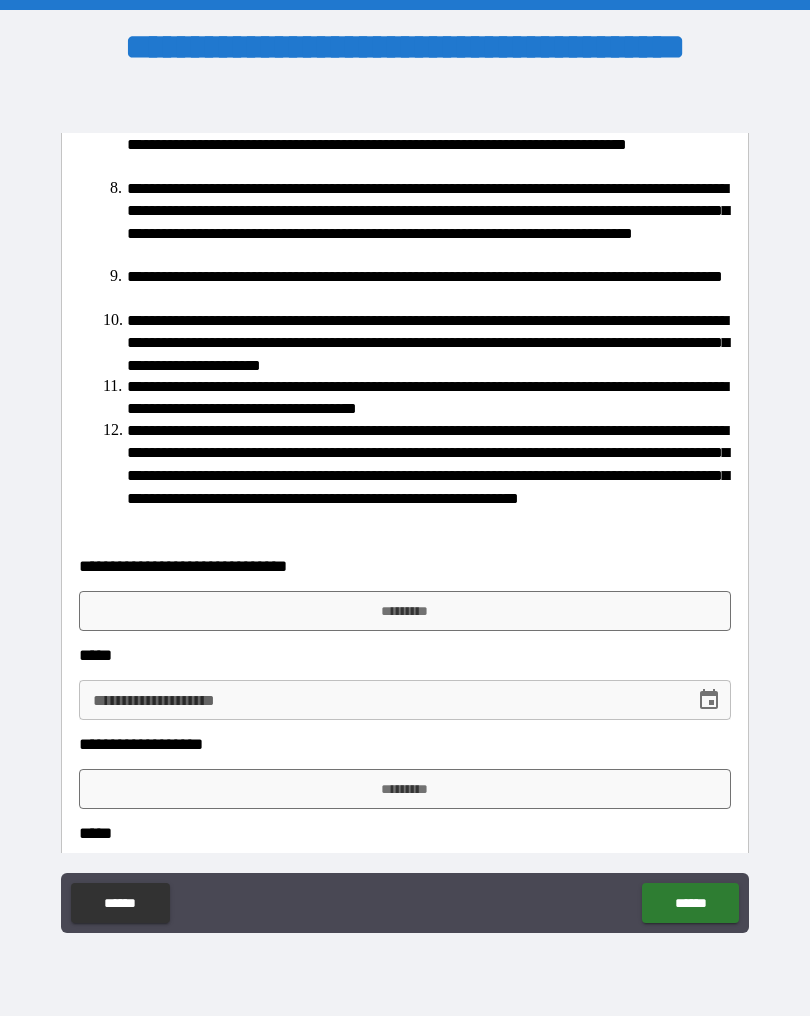 scroll, scrollTop: 689, scrollLeft: 0, axis: vertical 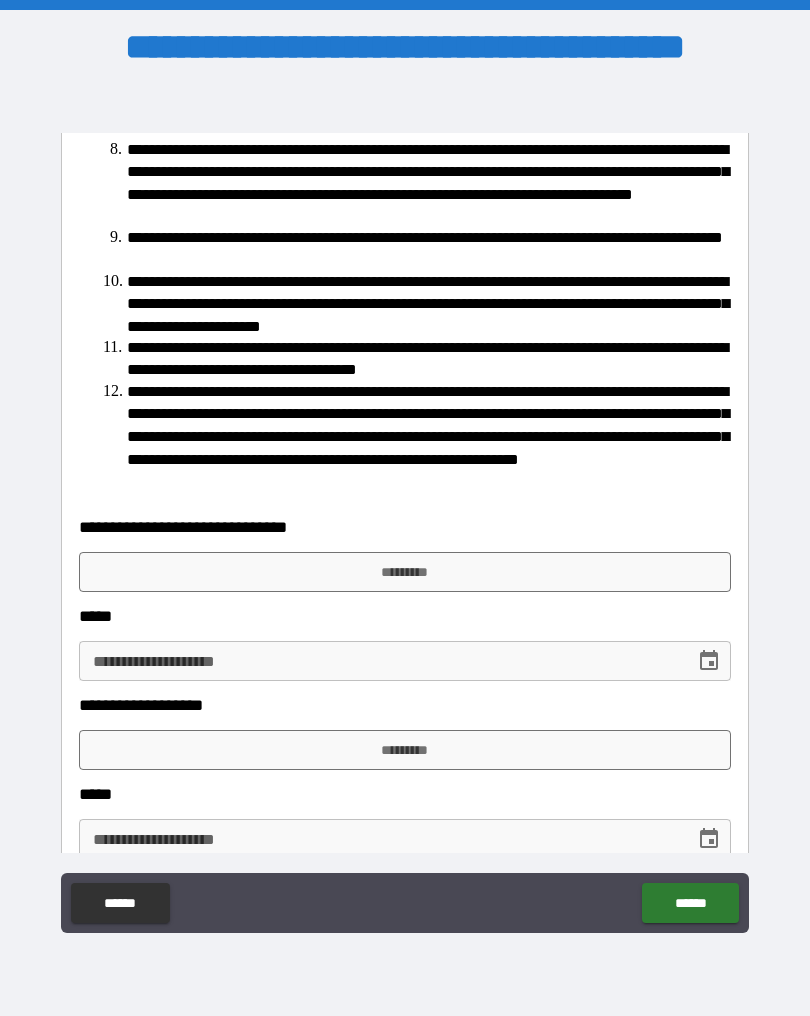 type on "***" 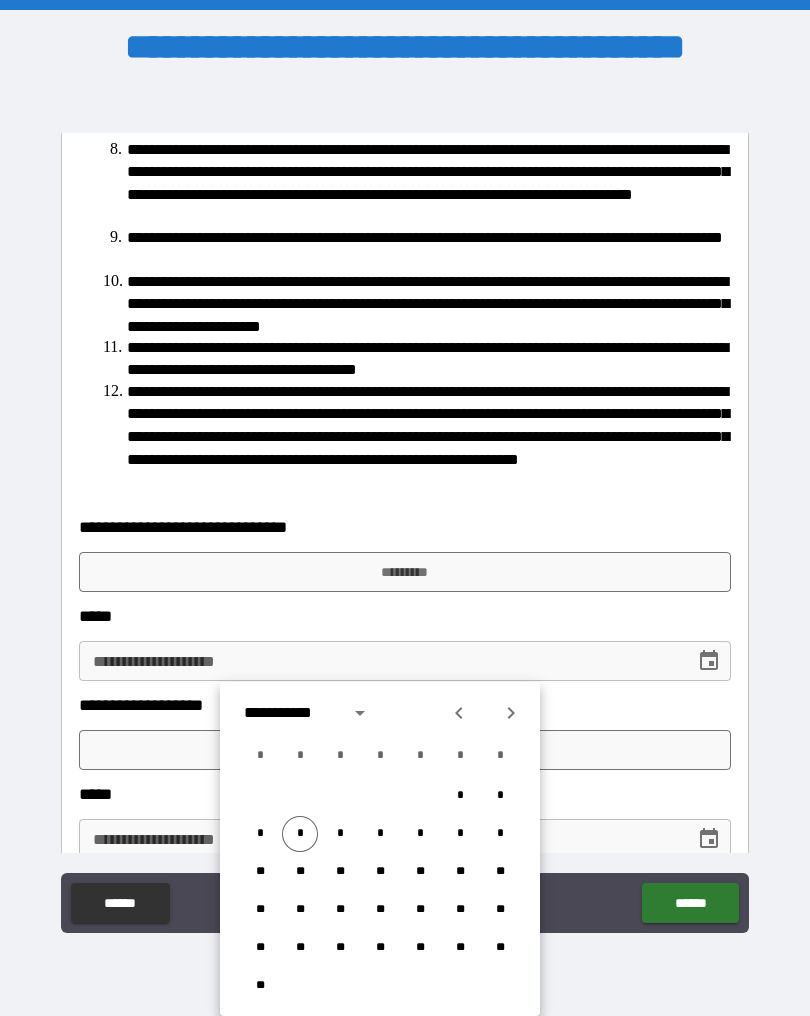 click on "*" at bounding box center (300, 834) 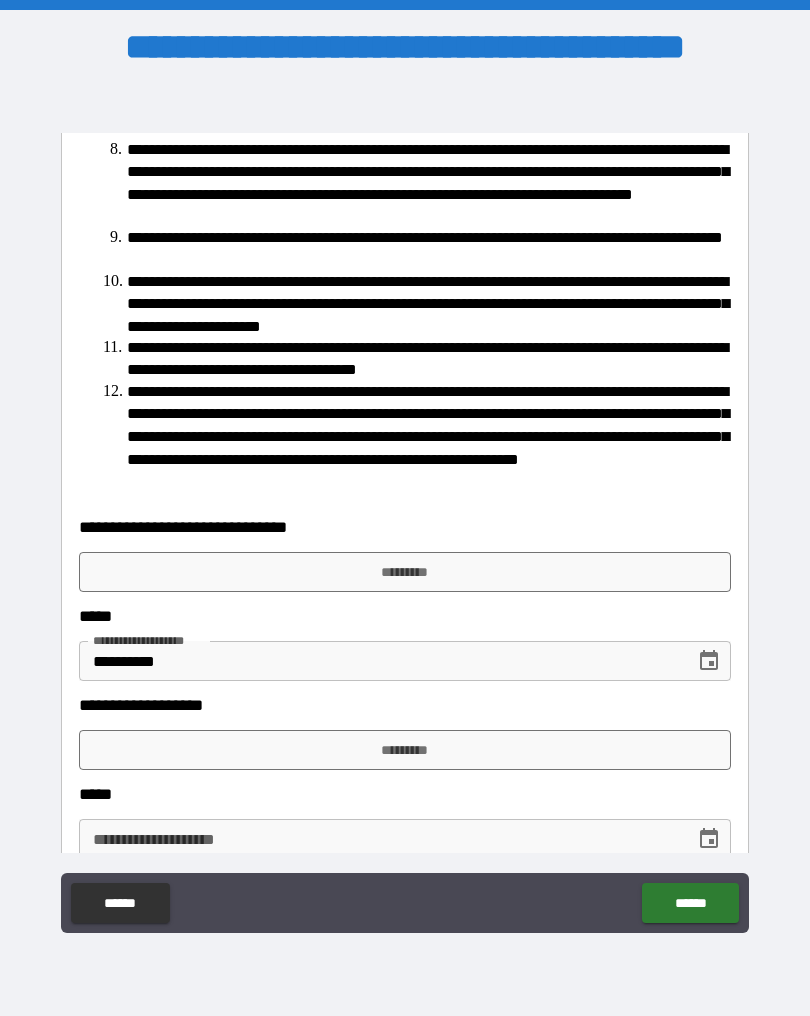 click 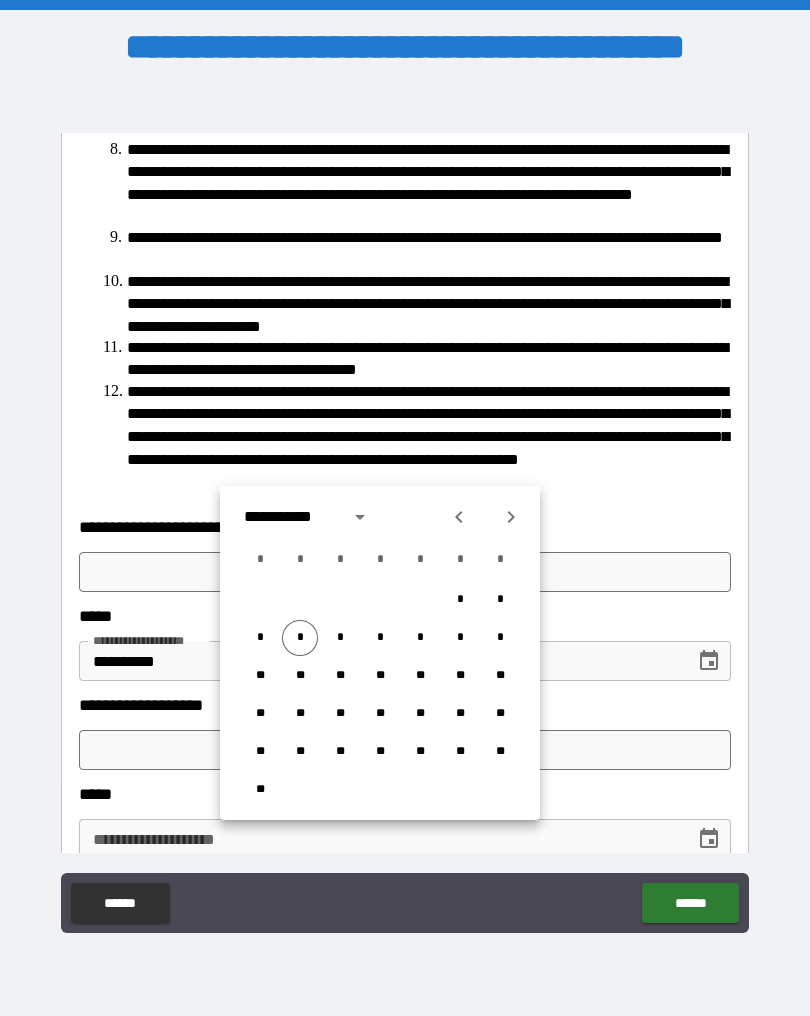 click on "*" at bounding box center [300, 638] 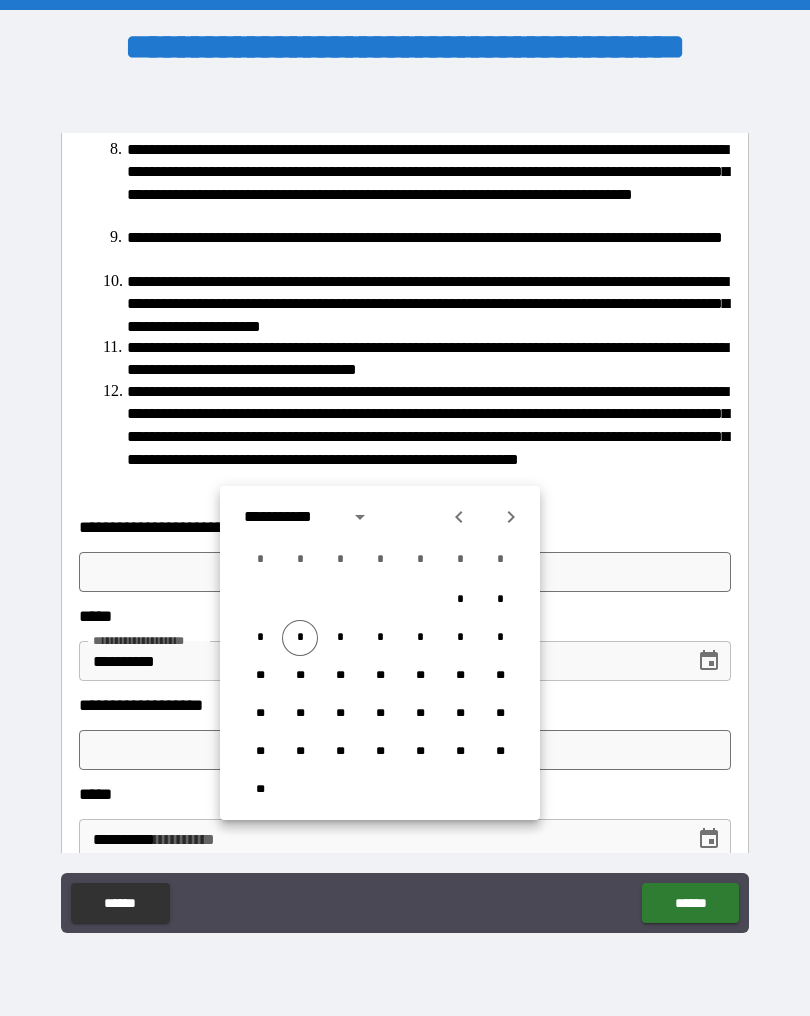 scroll, scrollTop: 694, scrollLeft: 0, axis: vertical 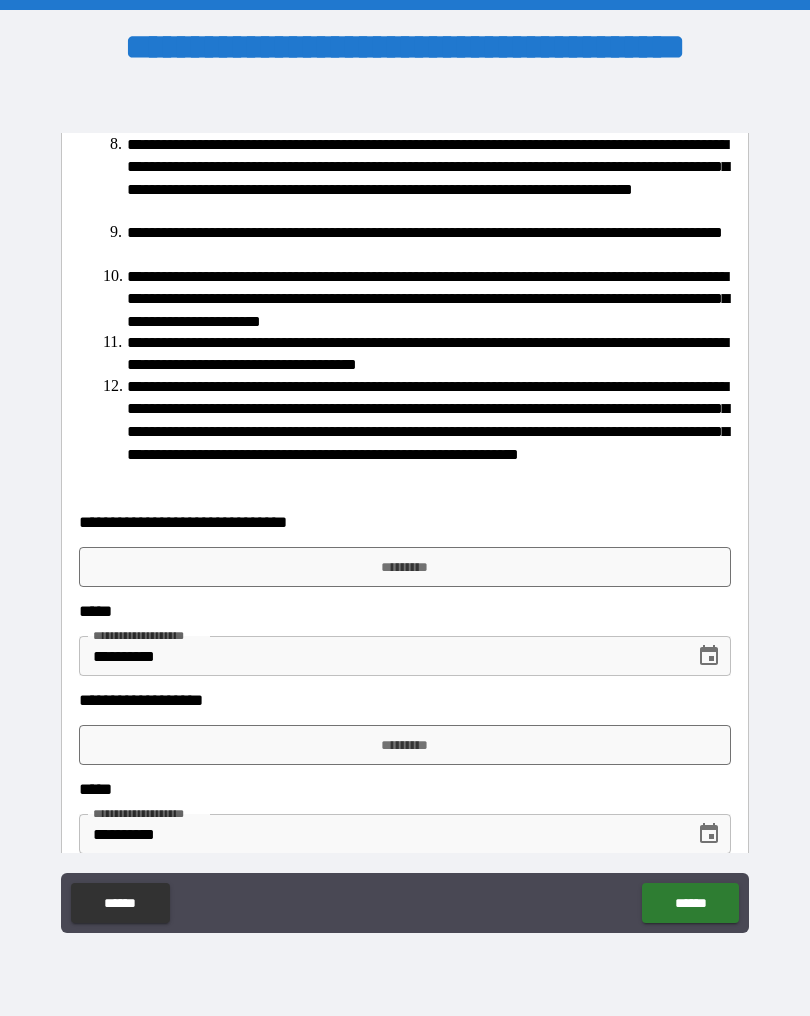 click on "*********" at bounding box center (405, 745) 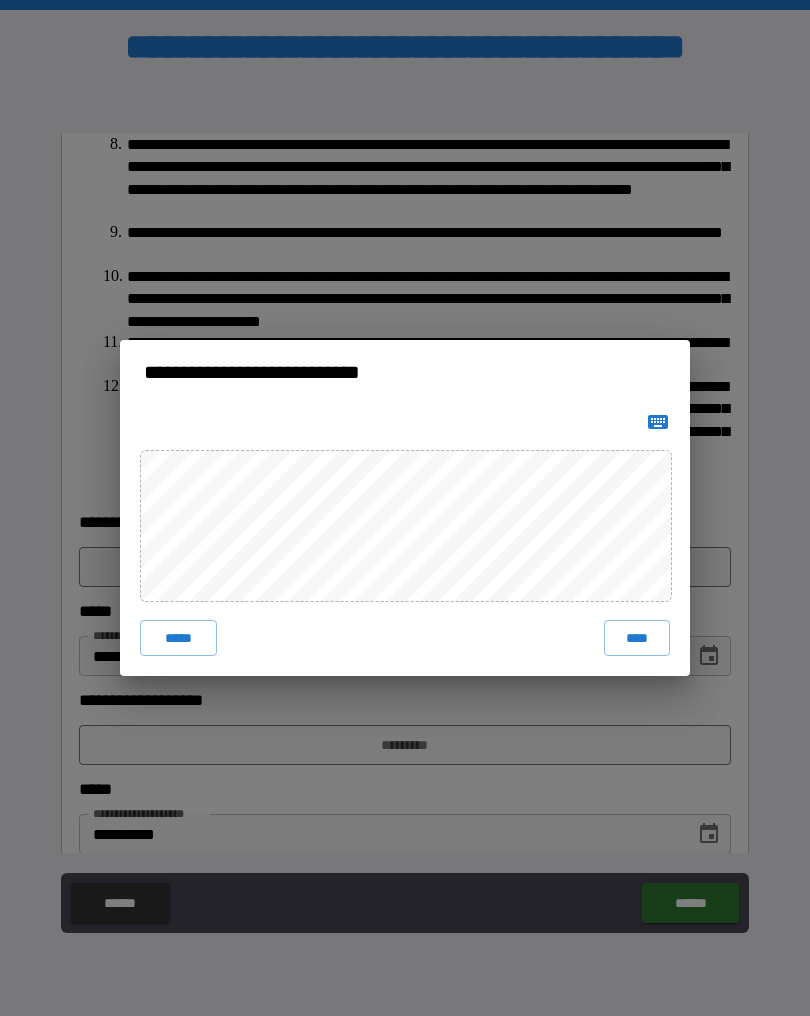click on "****" at bounding box center [637, 638] 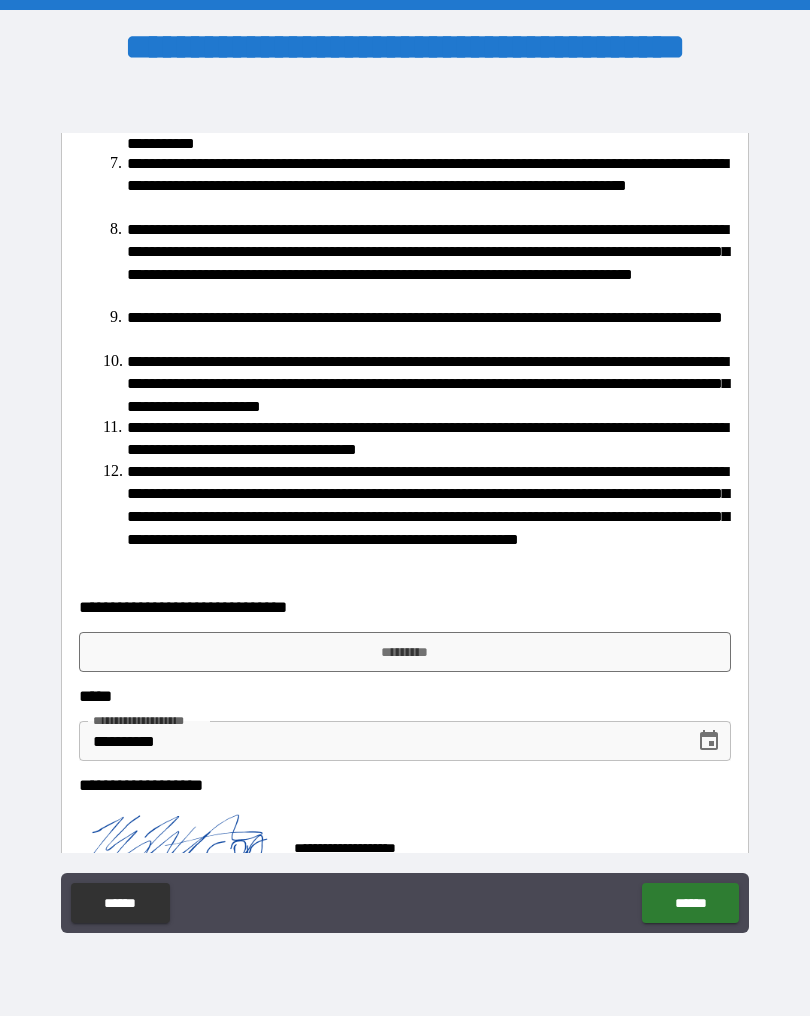 scroll, scrollTop: 638, scrollLeft: 0, axis: vertical 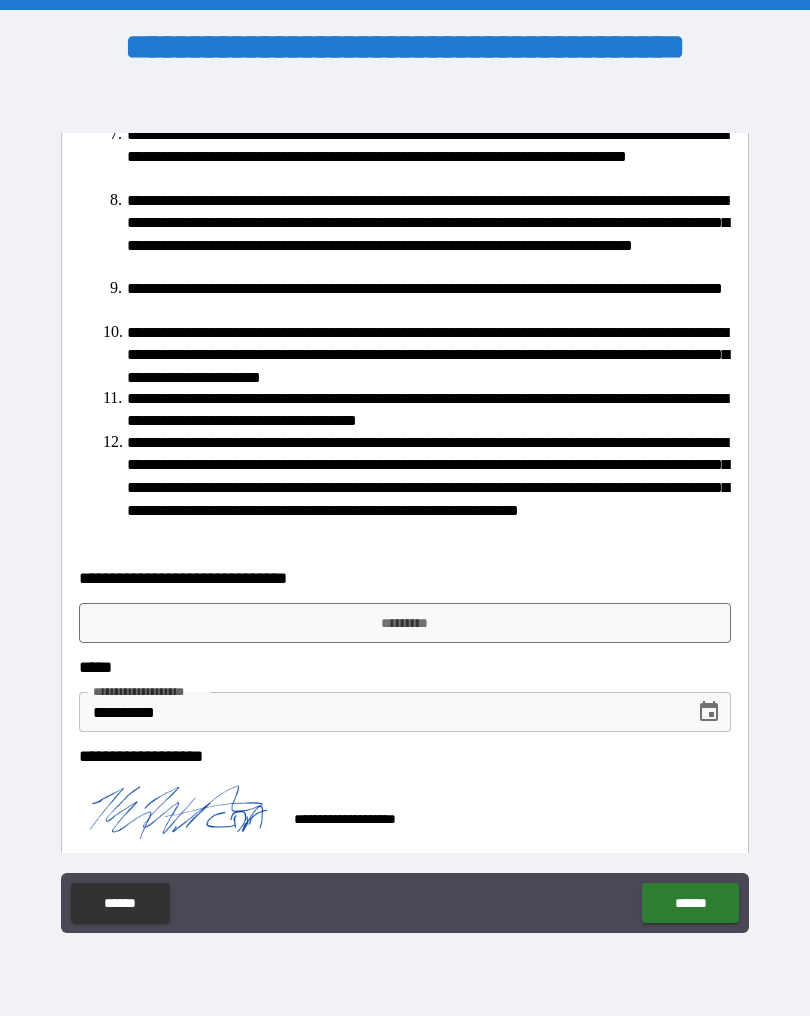 click on "*********" at bounding box center (405, 623) 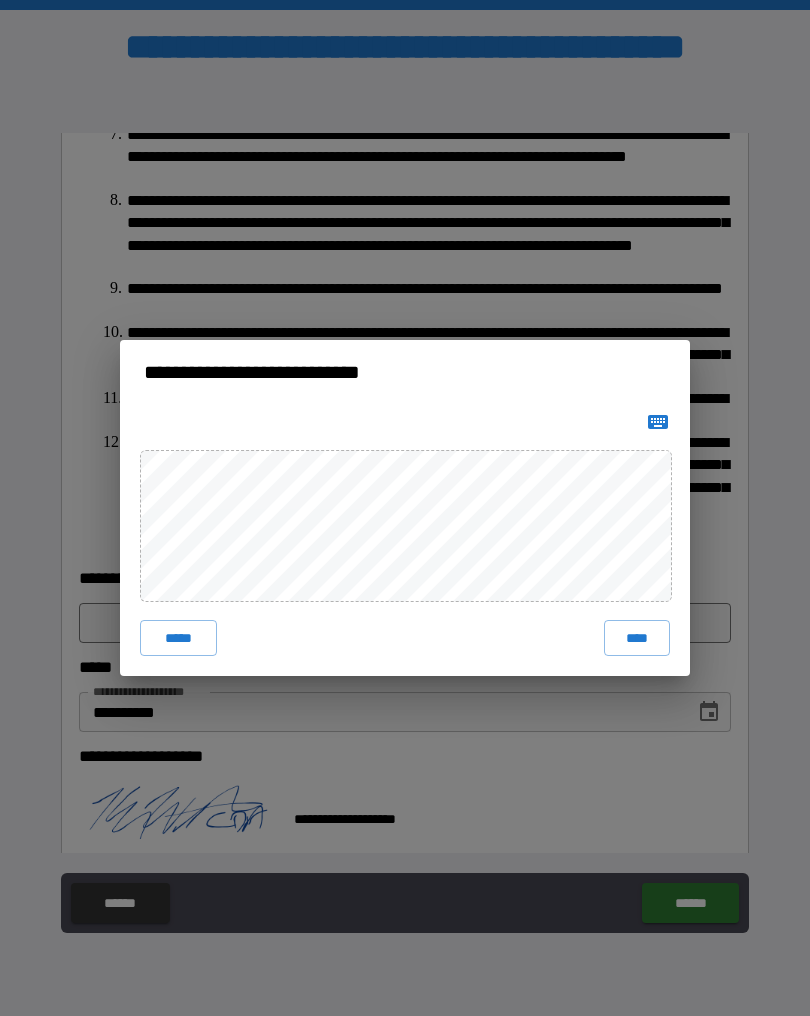 click on "****" at bounding box center (637, 638) 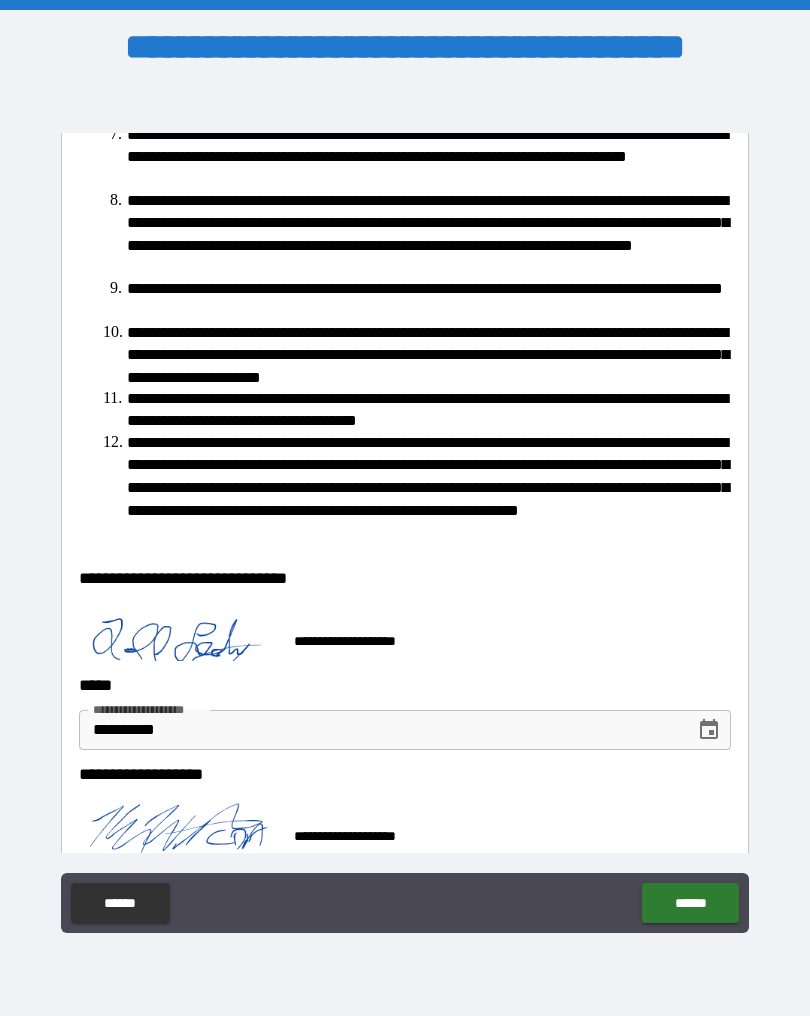 click on "******" at bounding box center [690, 903] 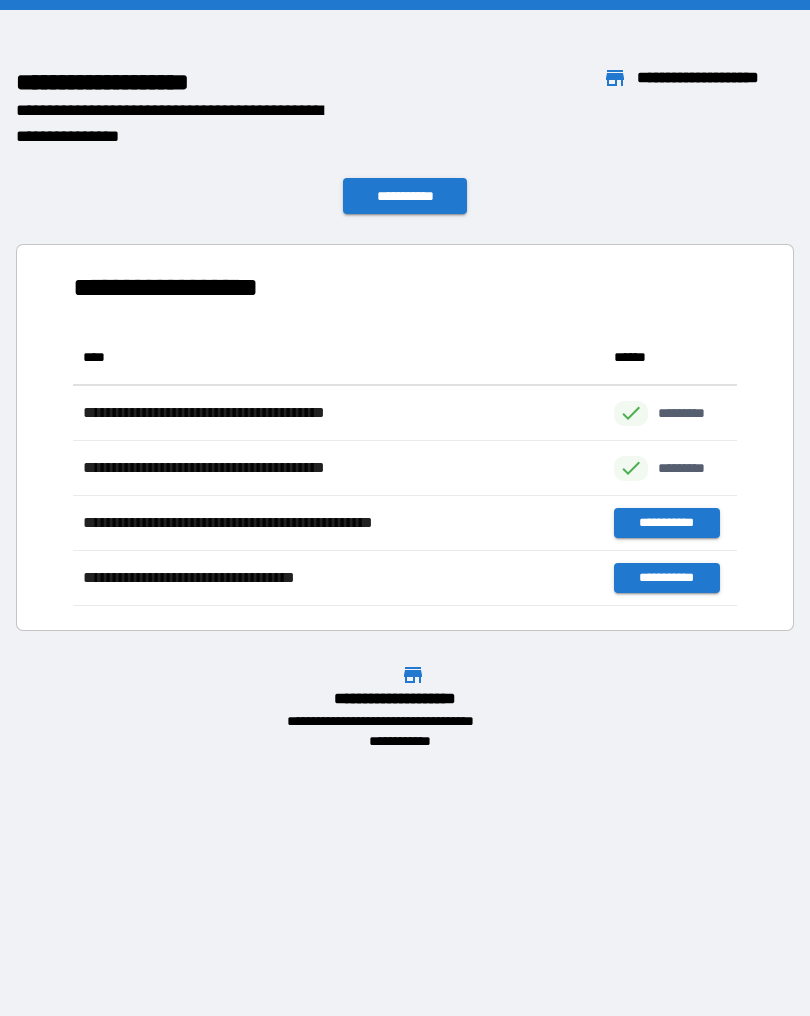scroll, scrollTop: 1, scrollLeft: 1, axis: both 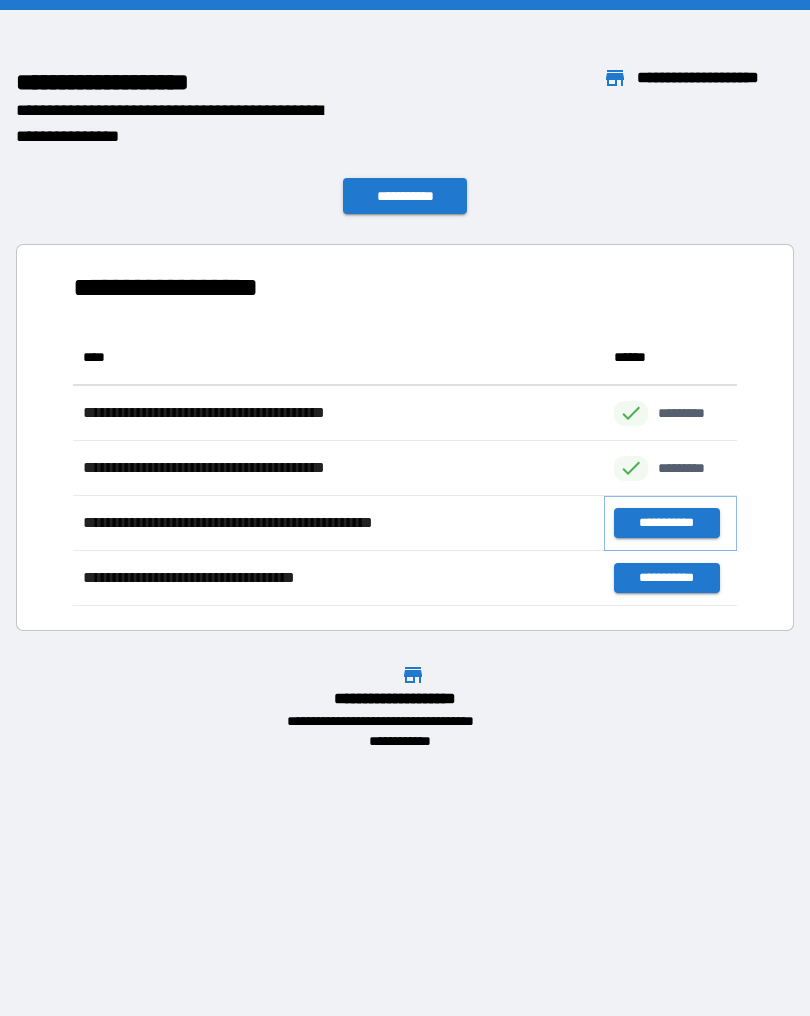 click on "**********" at bounding box center [666, 523] 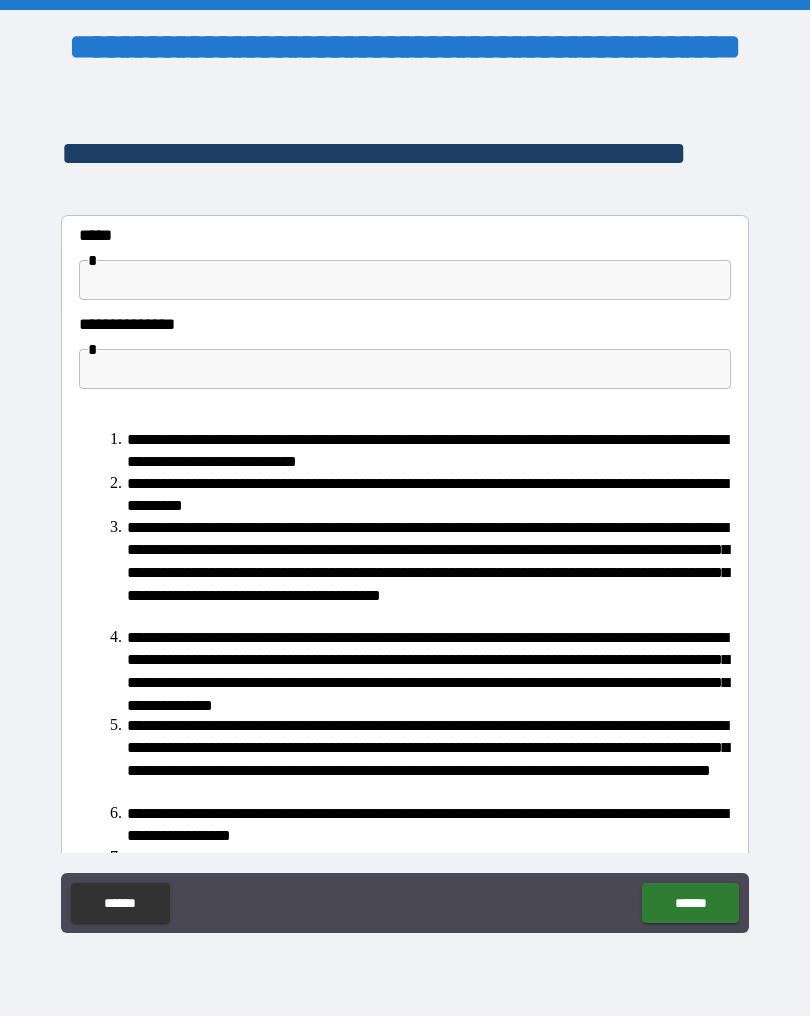 click at bounding box center [405, 280] 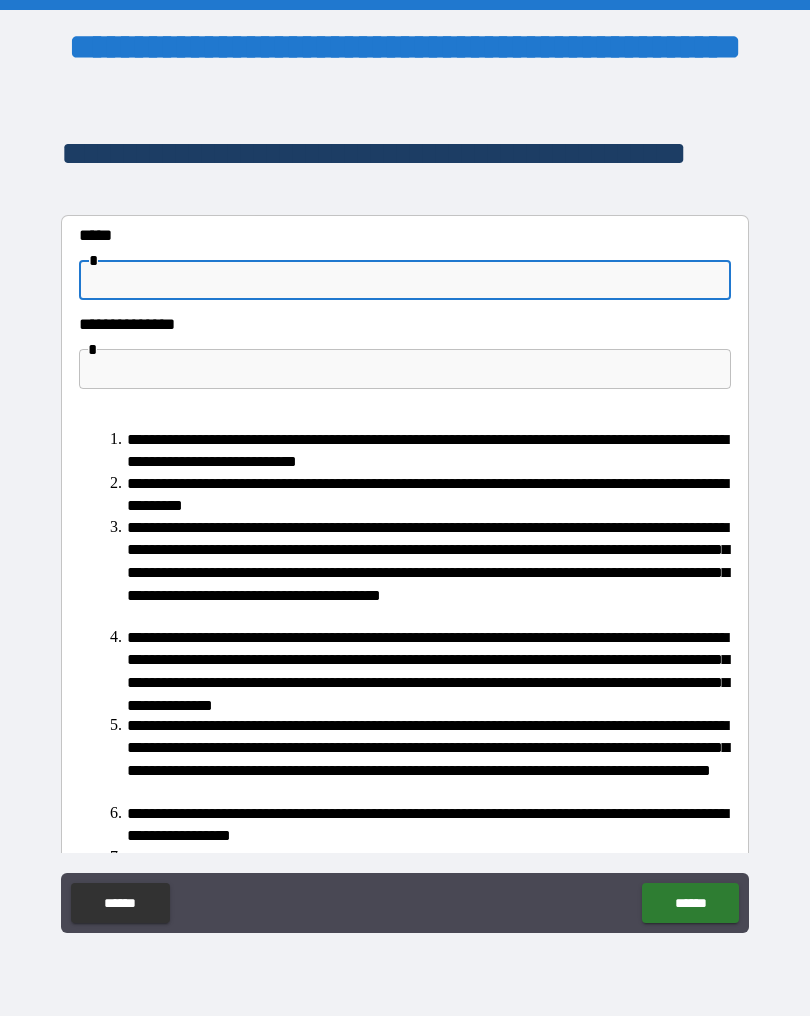 click at bounding box center [405, 280] 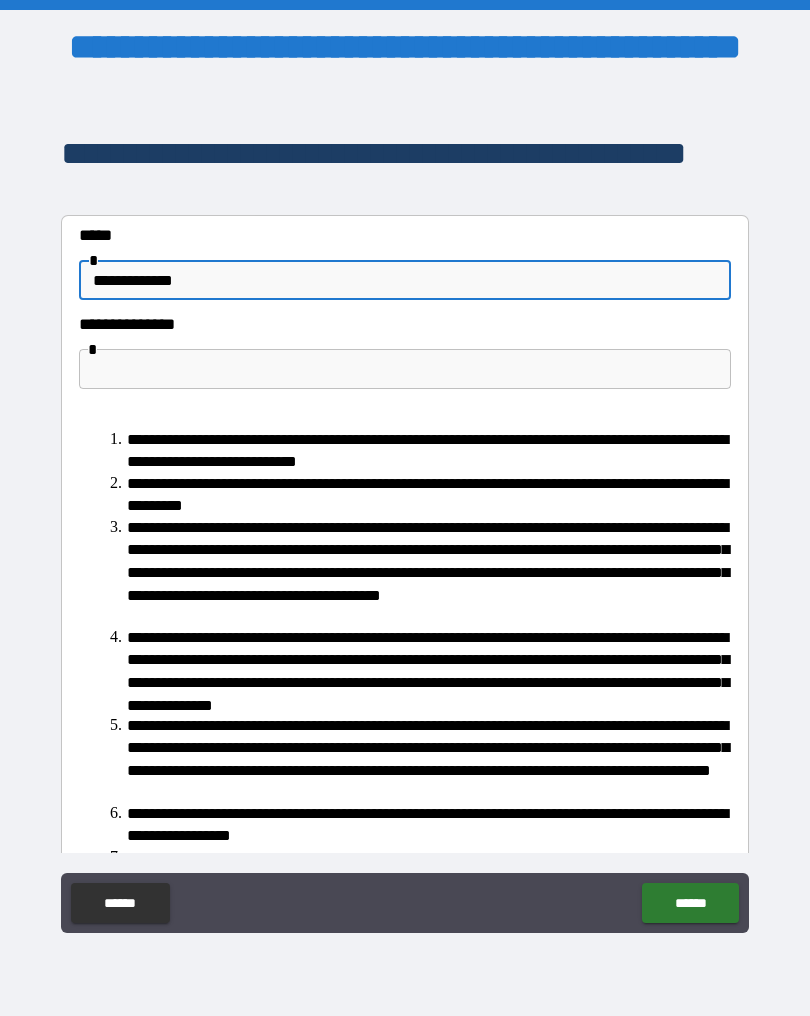 type on "**********" 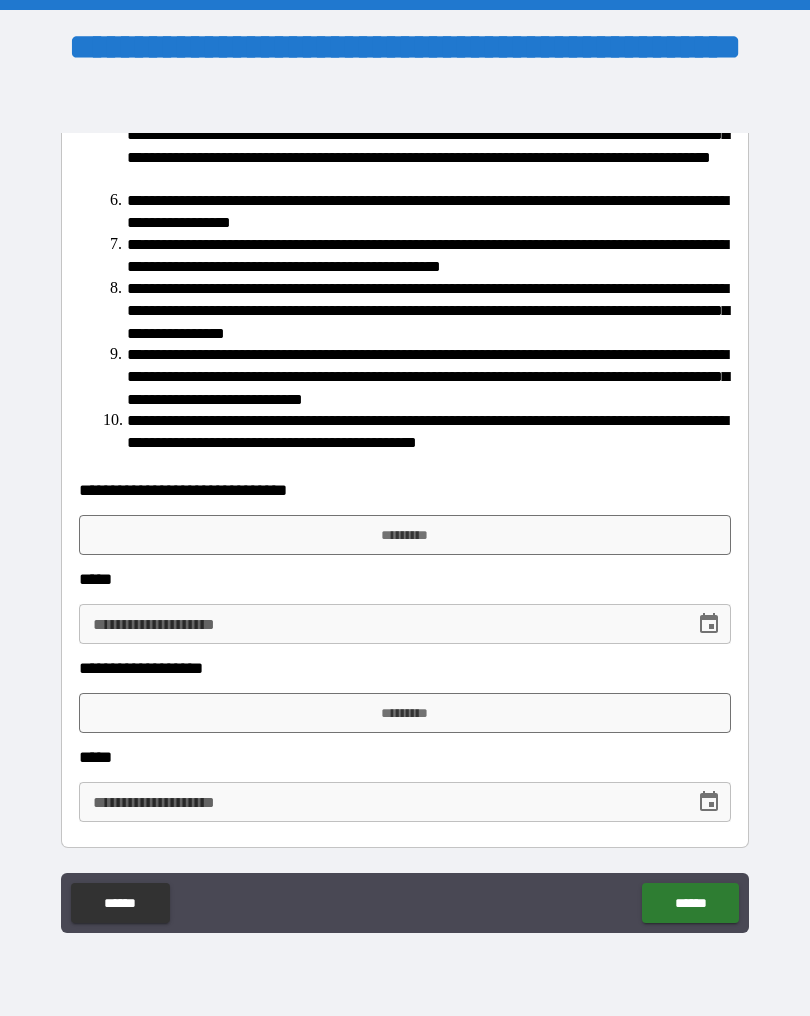 scroll, scrollTop: 612, scrollLeft: 0, axis: vertical 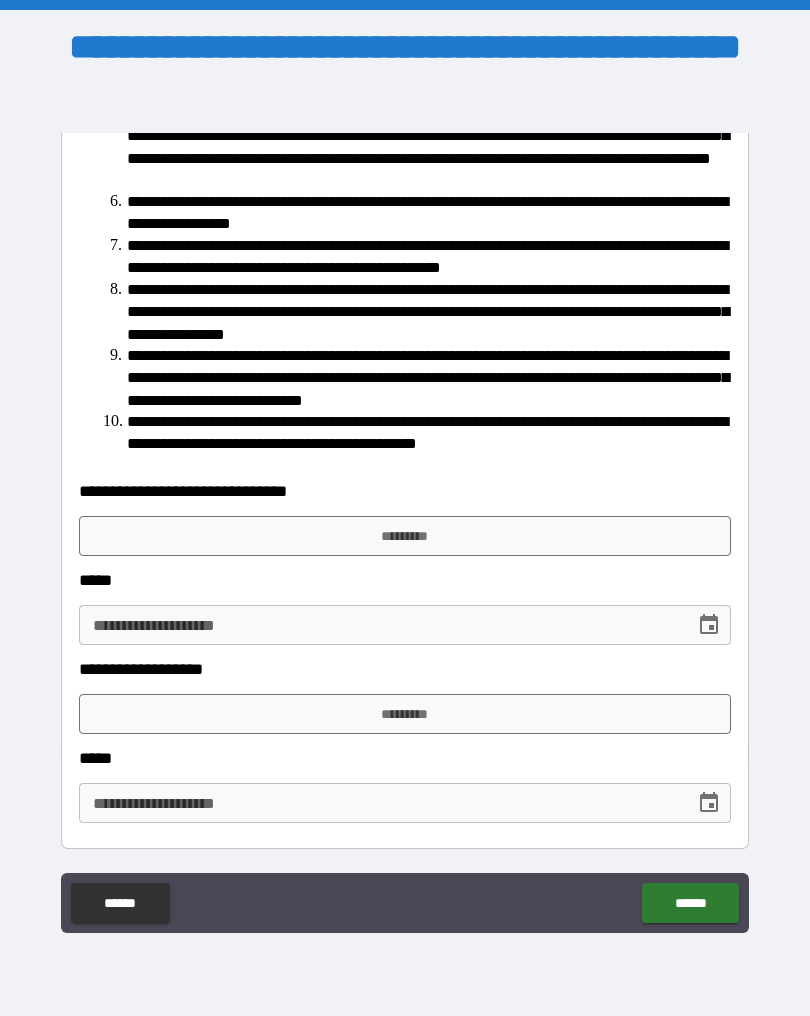 type on "*" 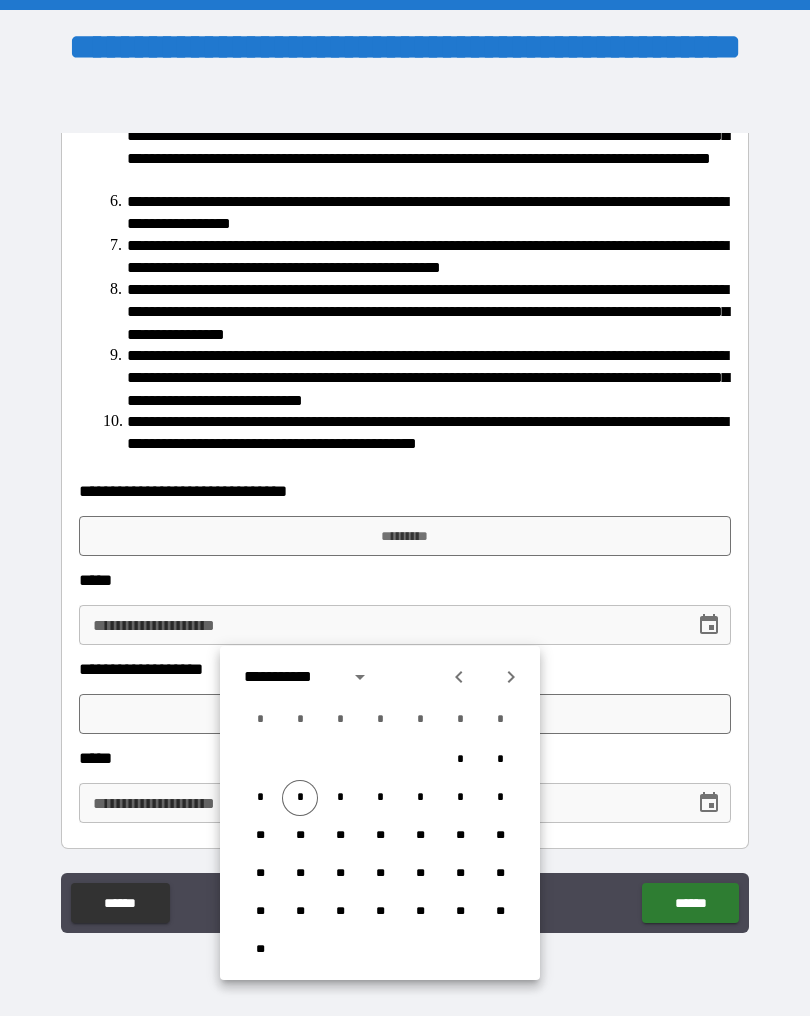 click on "*" at bounding box center [300, 798] 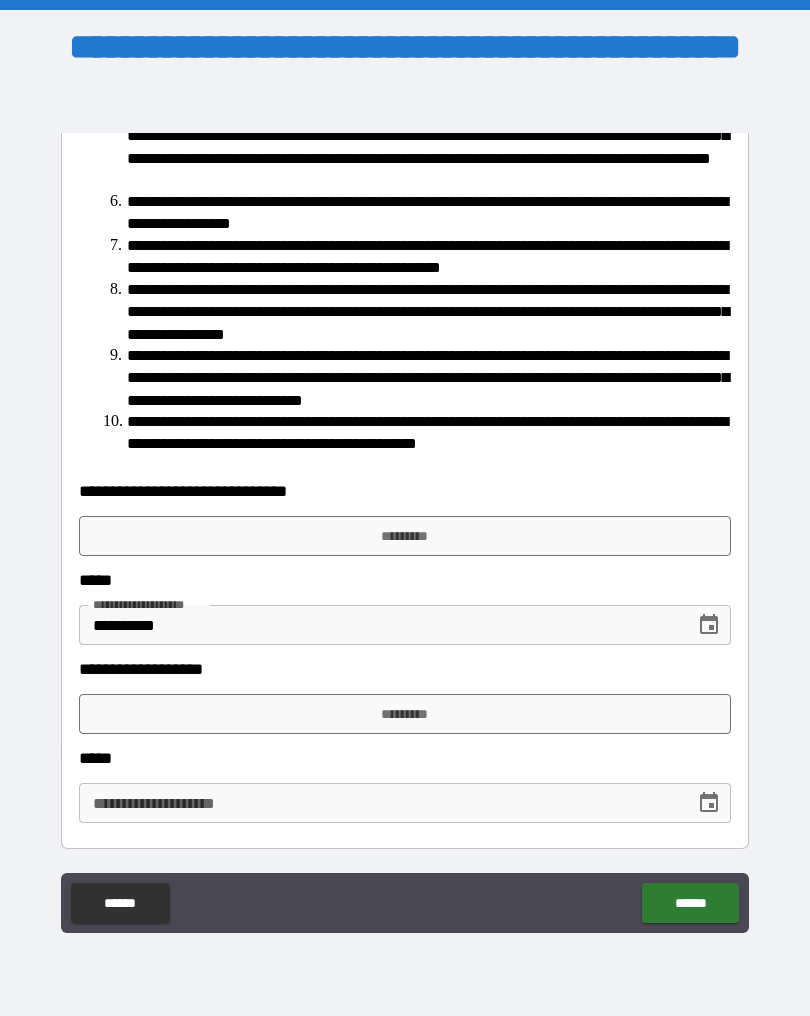 click 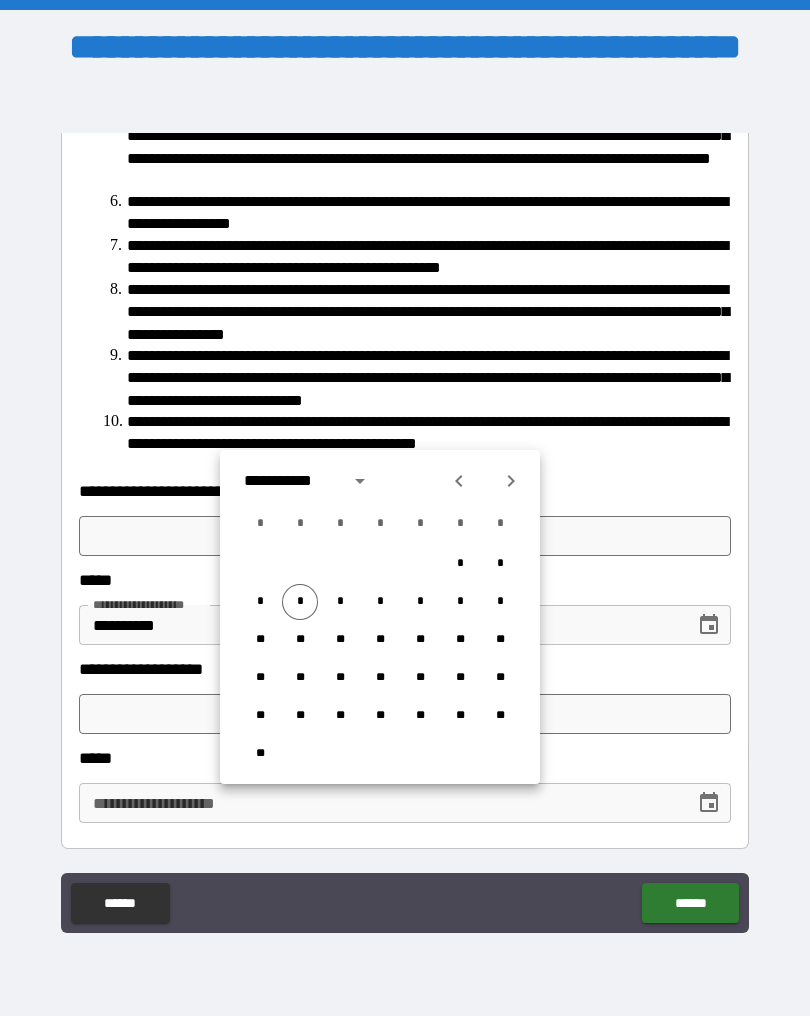 click on "*" at bounding box center (300, 602) 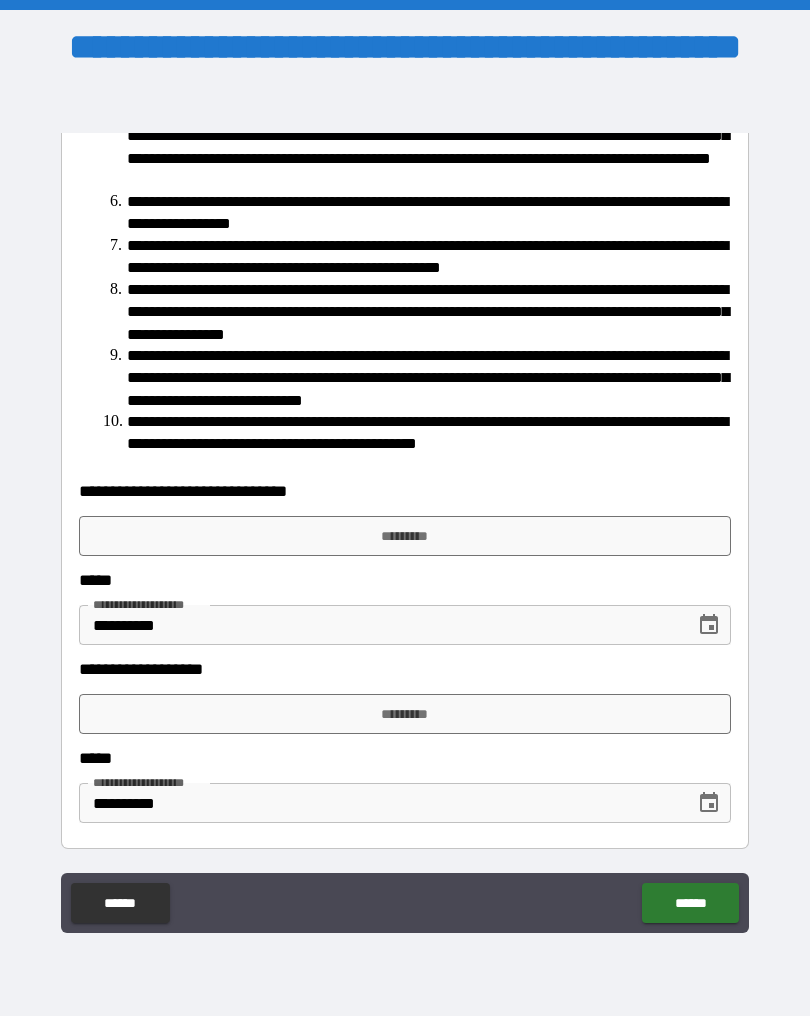 type on "**********" 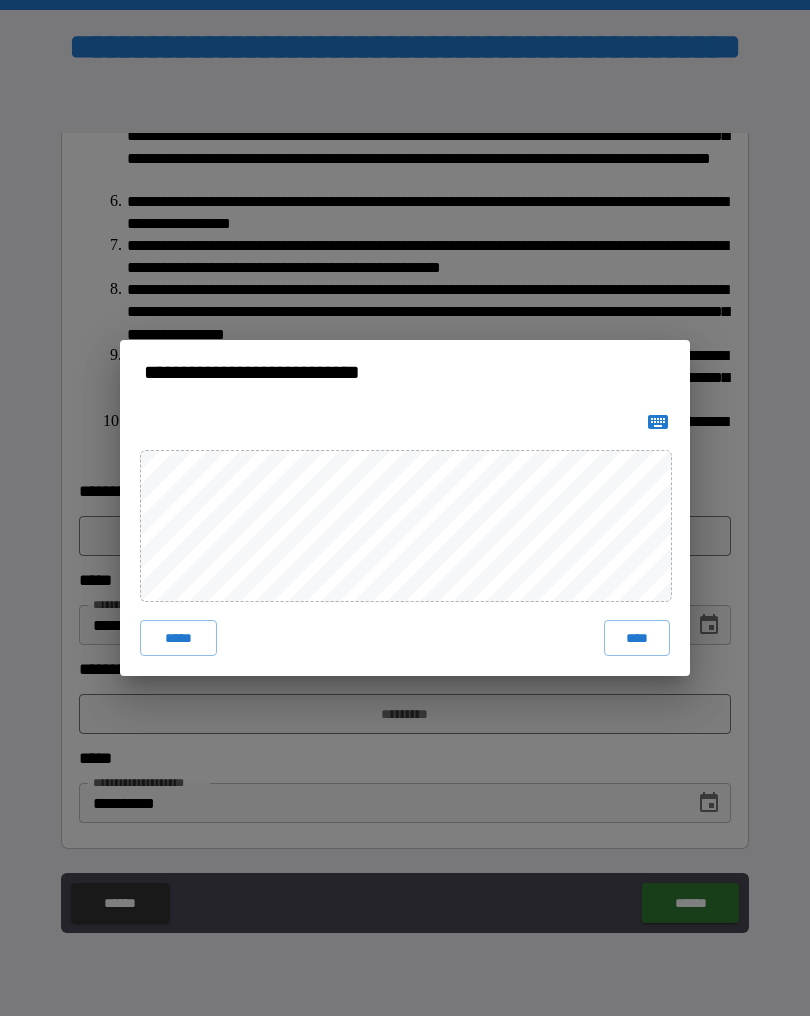 click on "****" at bounding box center (637, 638) 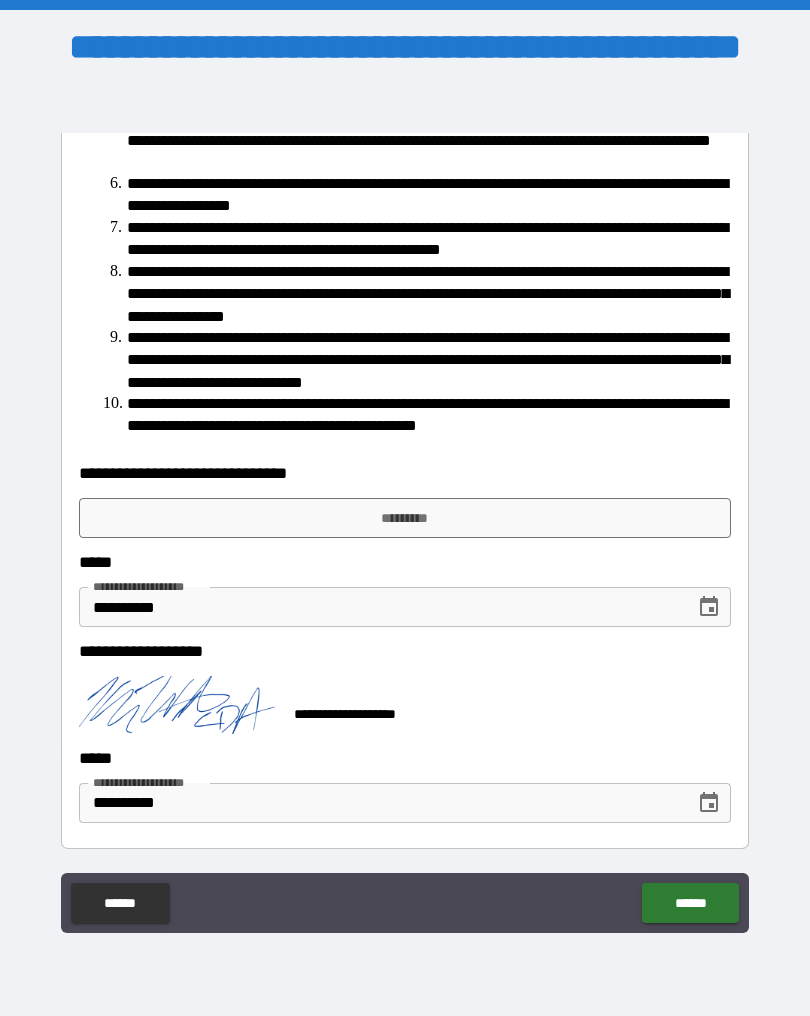 scroll, scrollTop: 629, scrollLeft: 0, axis: vertical 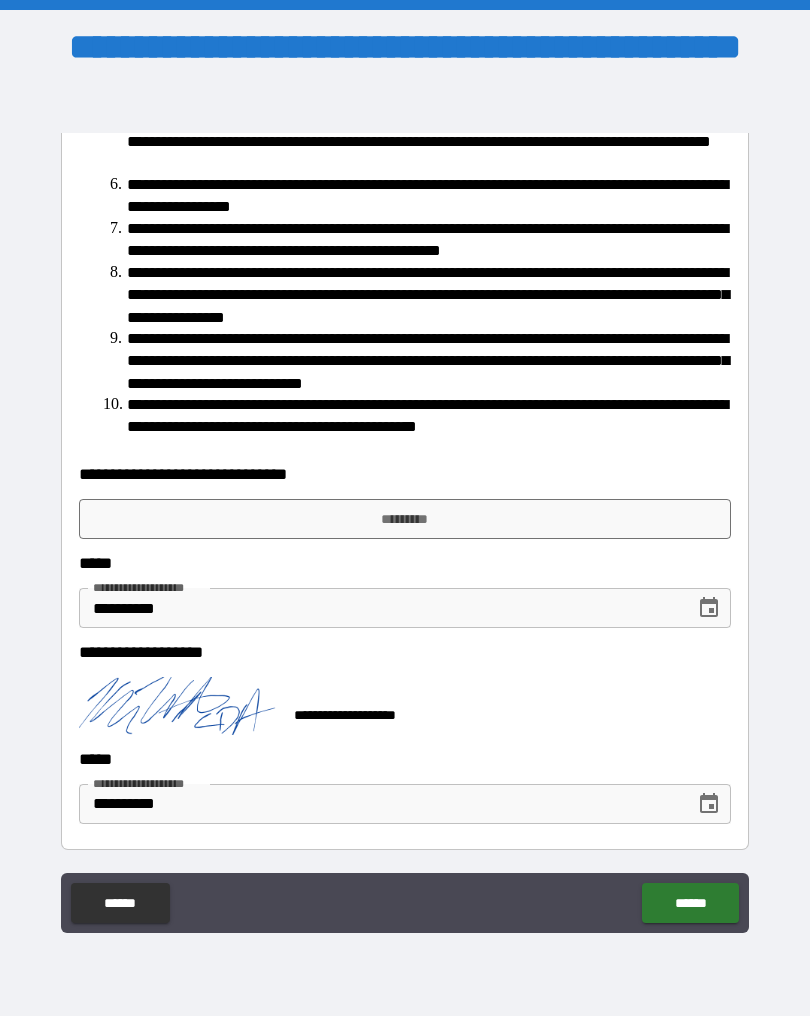 click on "*********" at bounding box center [405, 519] 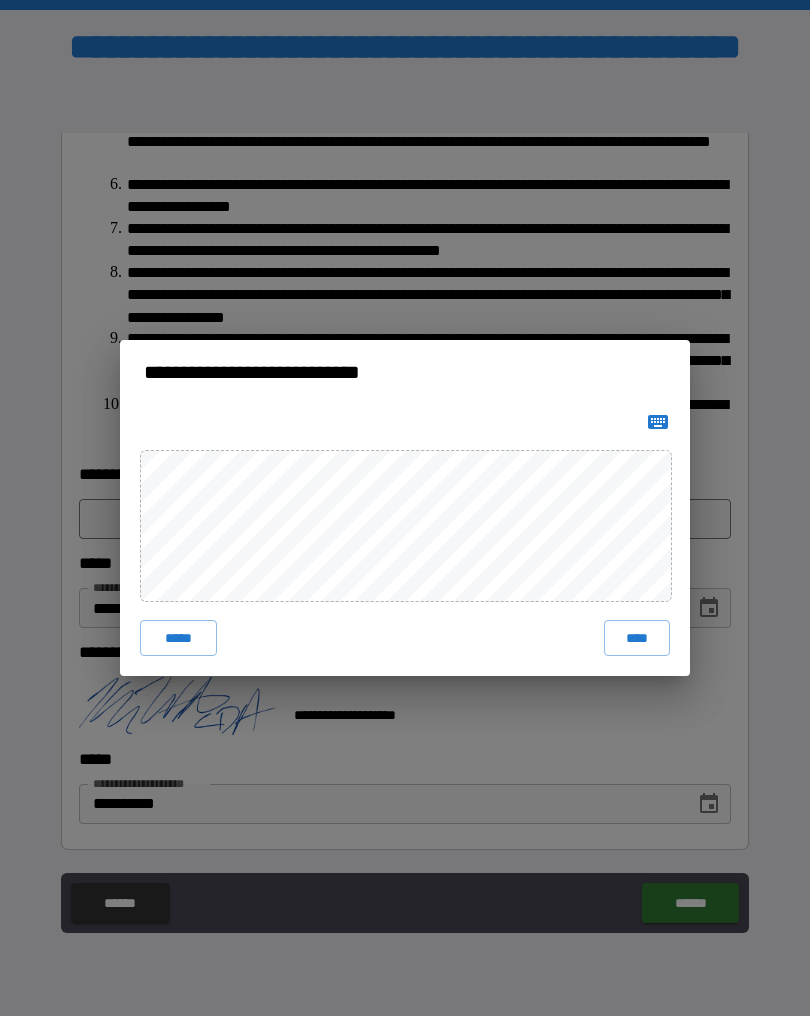 click on "****" at bounding box center [637, 638] 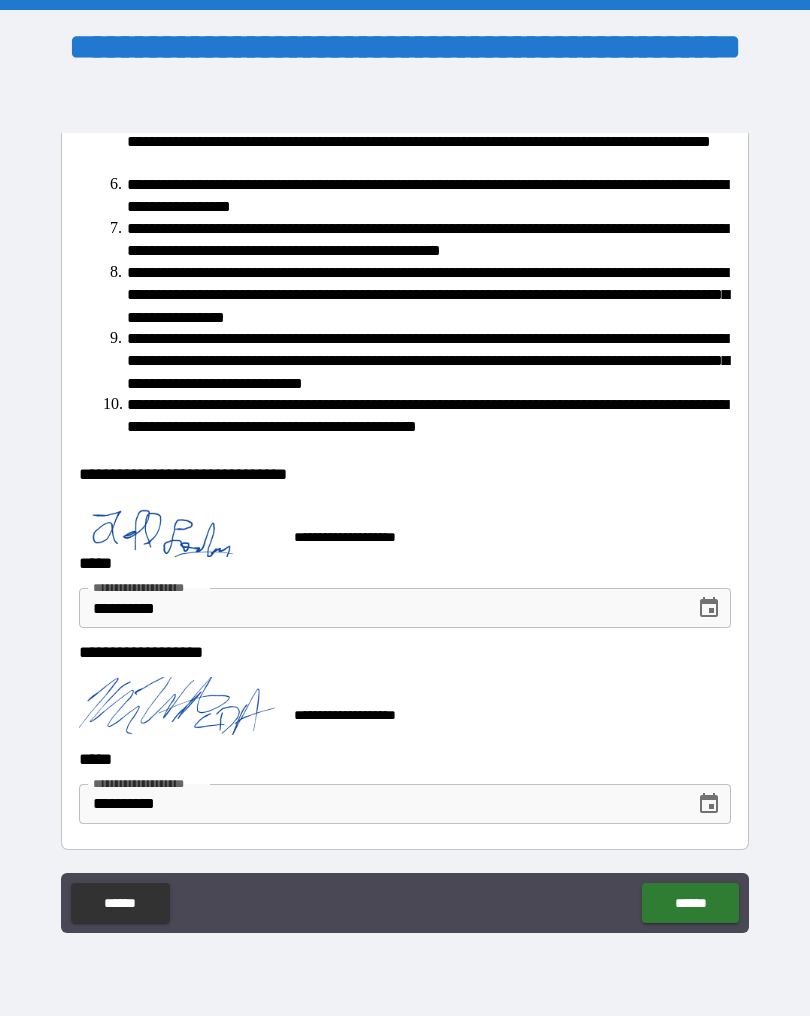 scroll, scrollTop: 619, scrollLeft: 0, axis: vertical 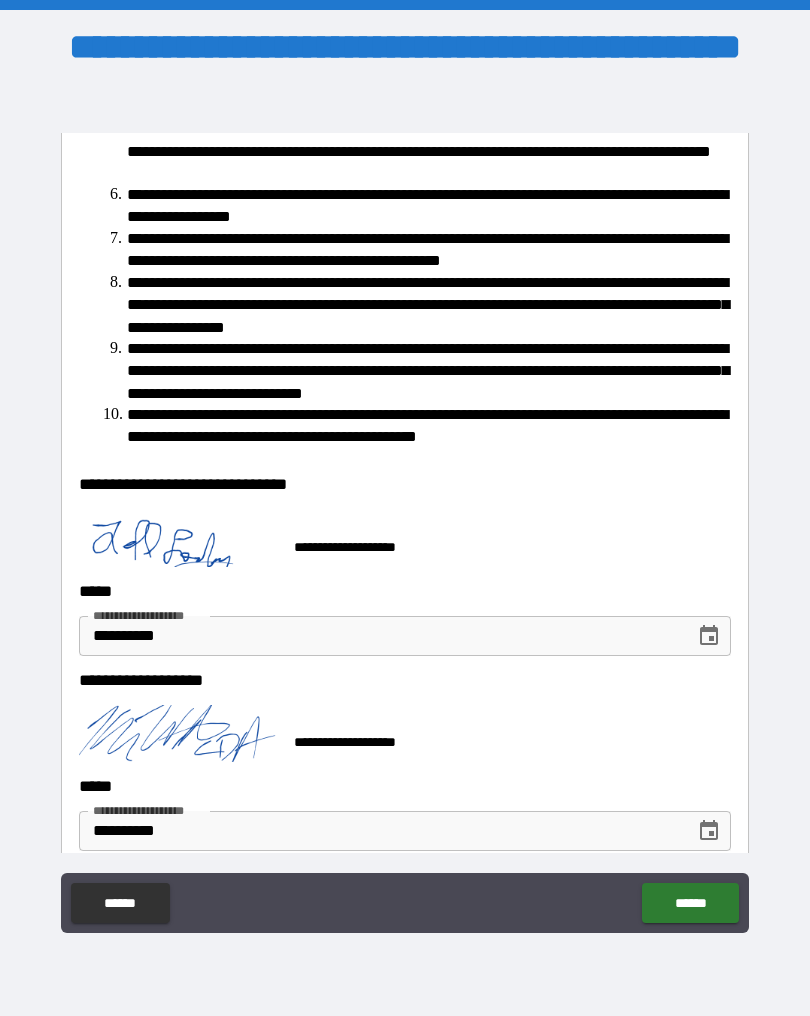 click on "******   ******" at bounding box center [405, 905] 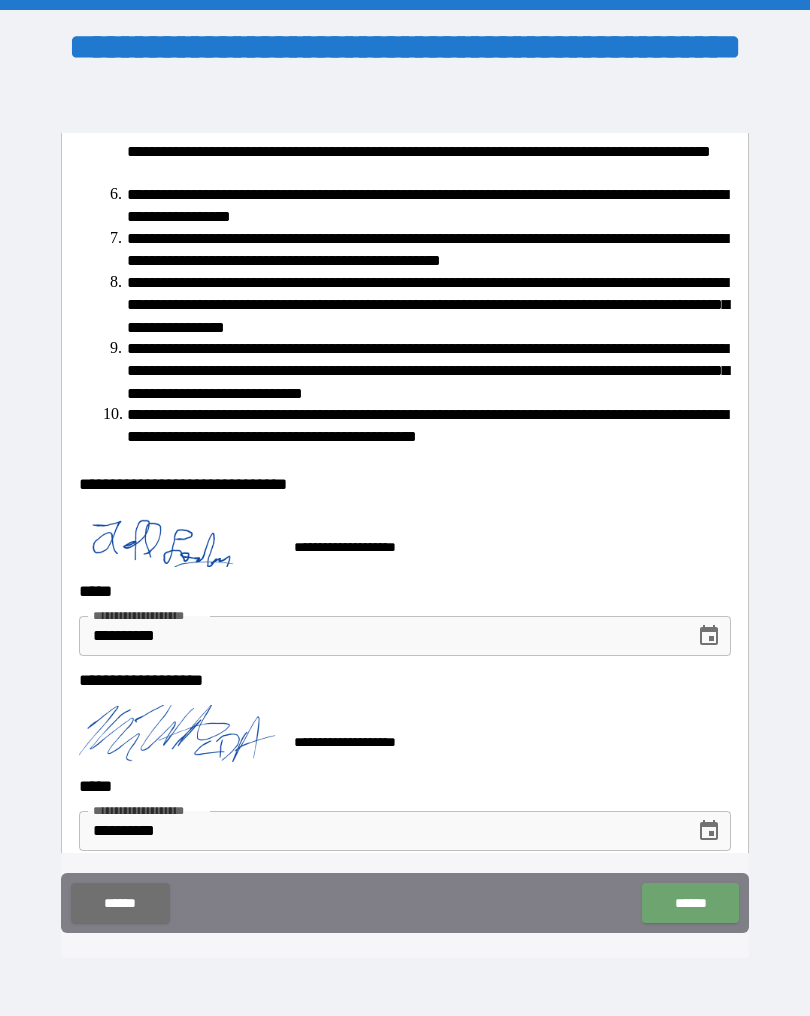 click on "******" at bounding box center [690, 903] 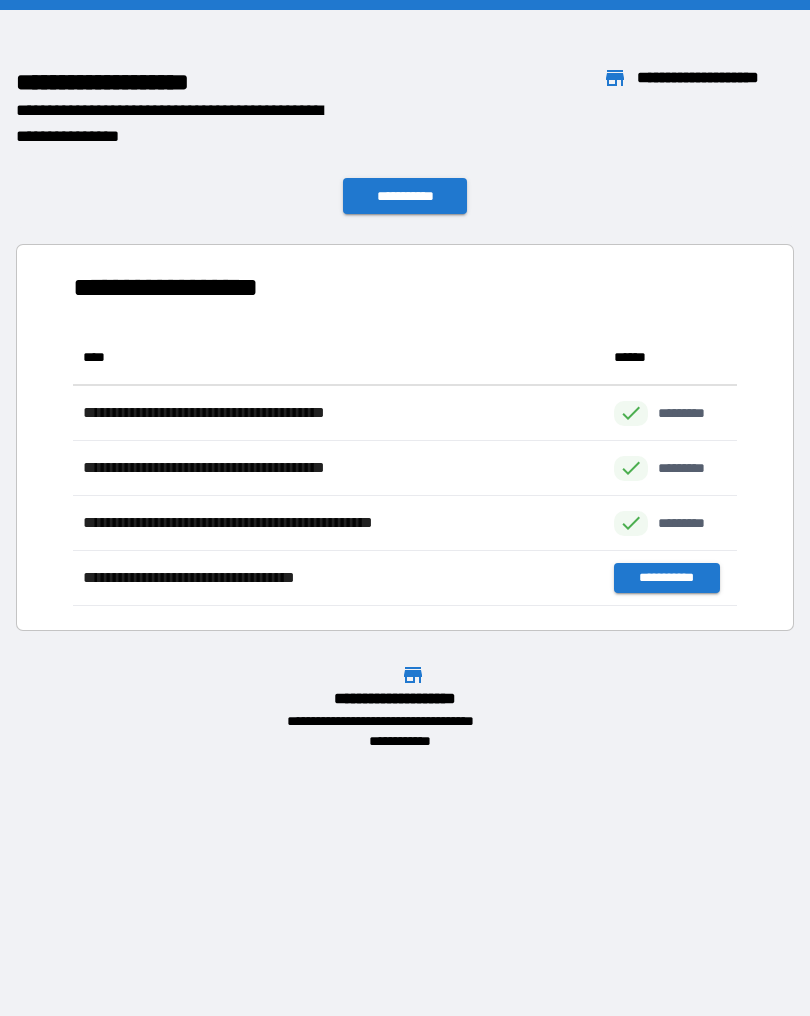 scroll, scrollTop: 1, scrollLeft: 1, axis: both 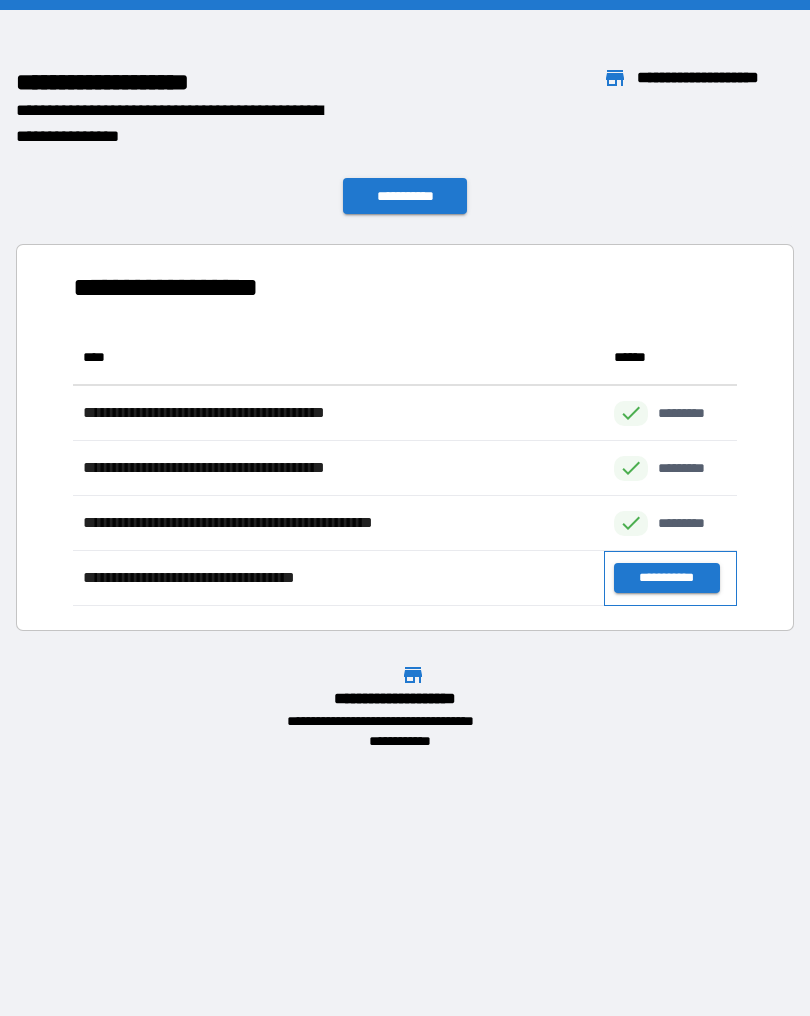click on "**********" at bounding box center [670, 578] 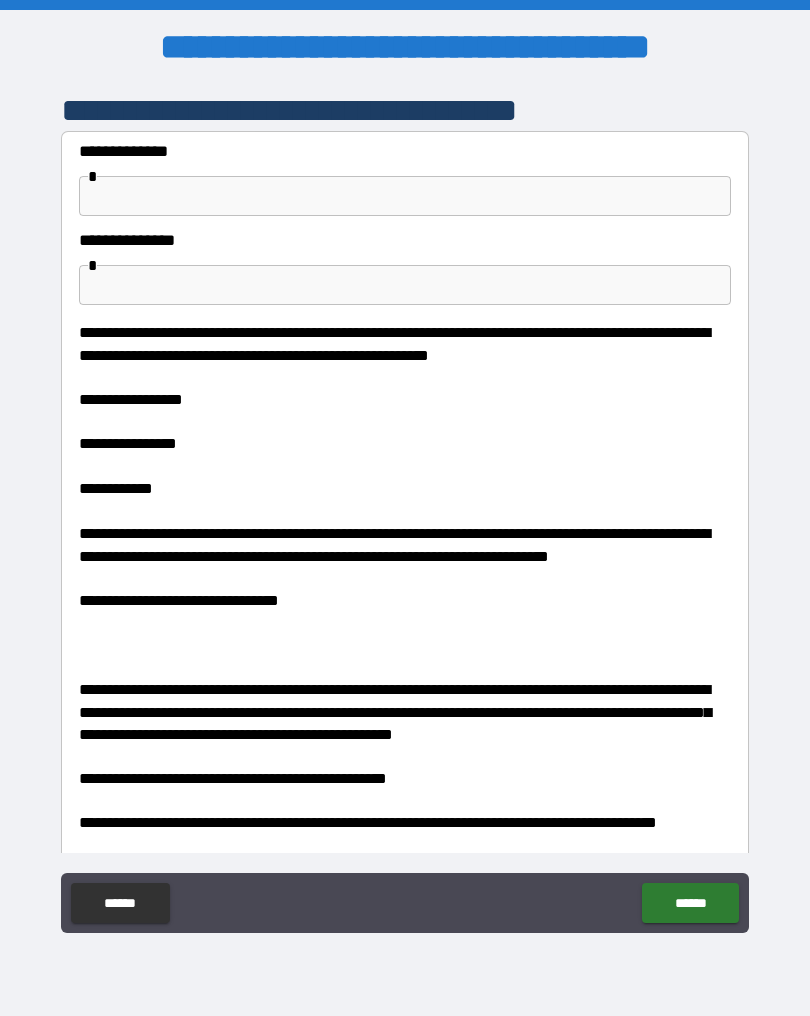click at bounding box center [405, 196] 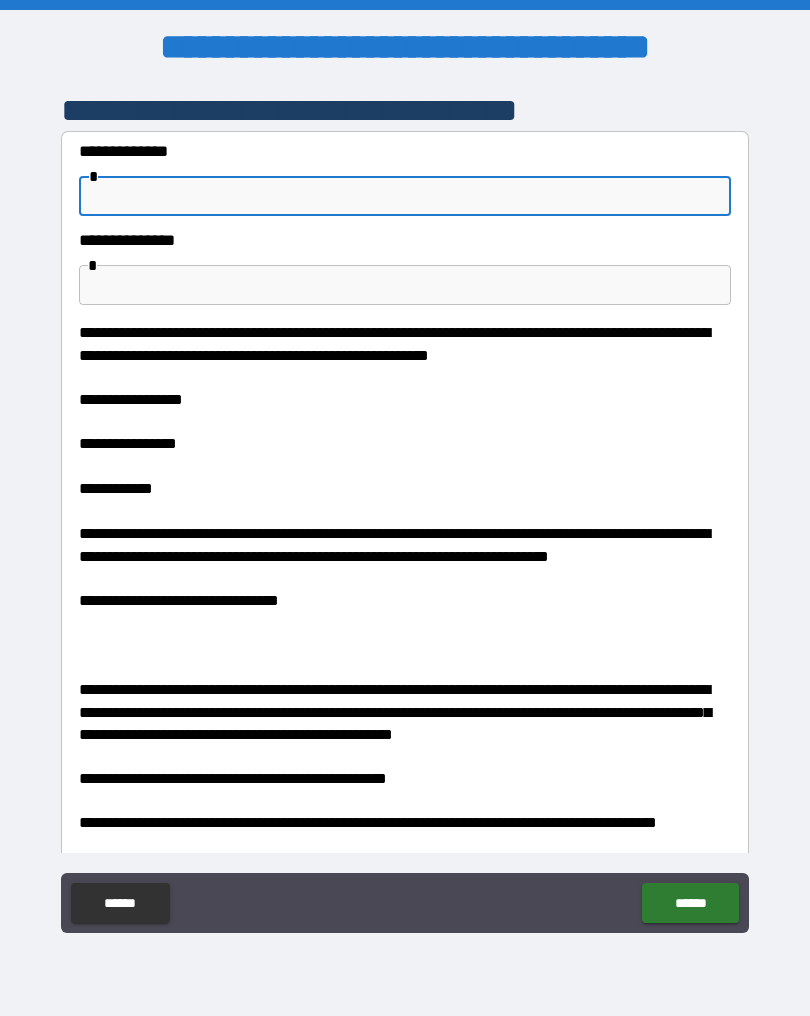 click at bounding box center [405, 196] 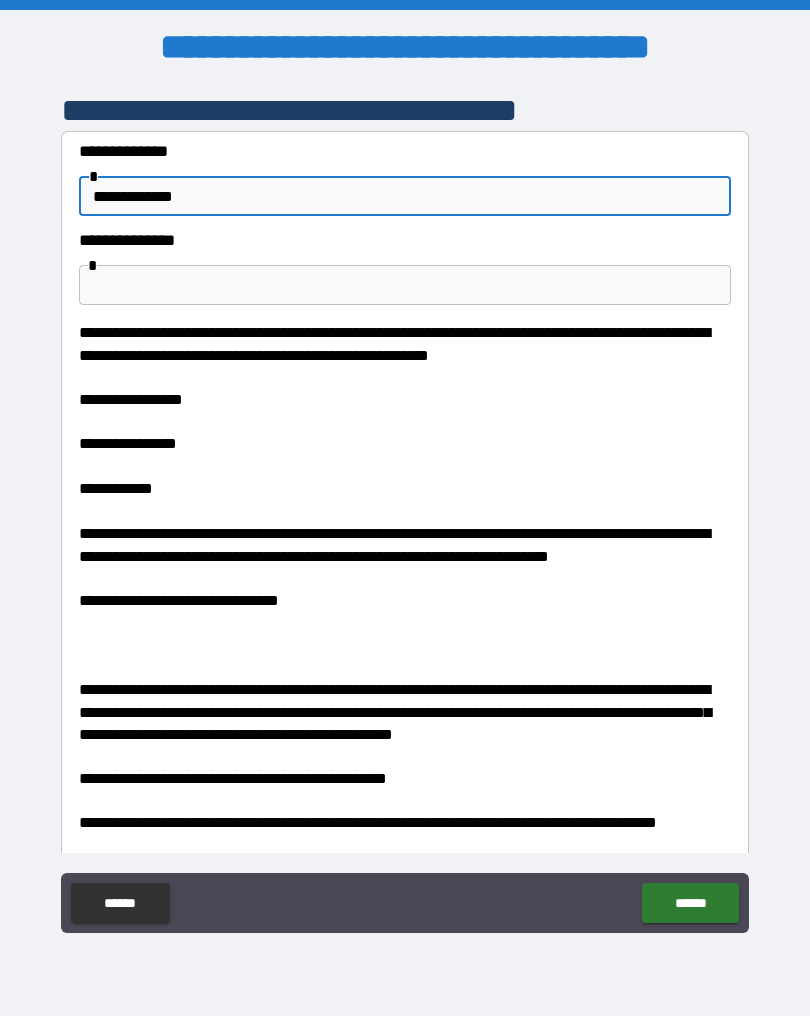 type on "**********" 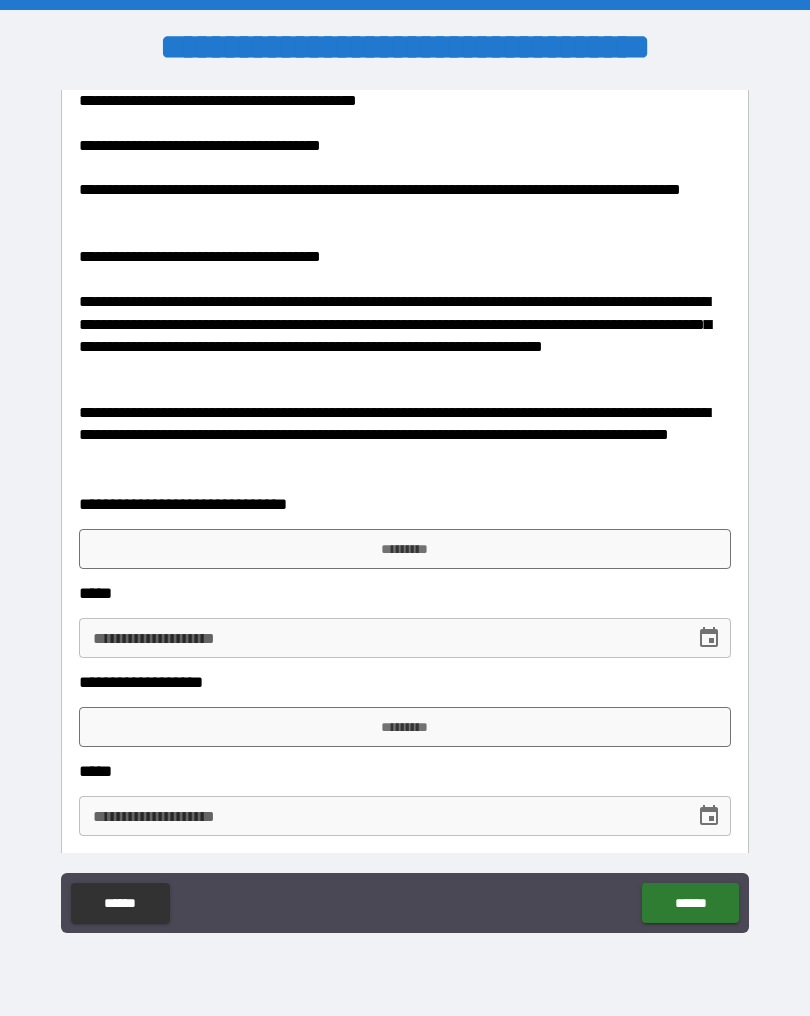scroll, scrollTop: 1166, scrollLeft: 0, axis: vertical 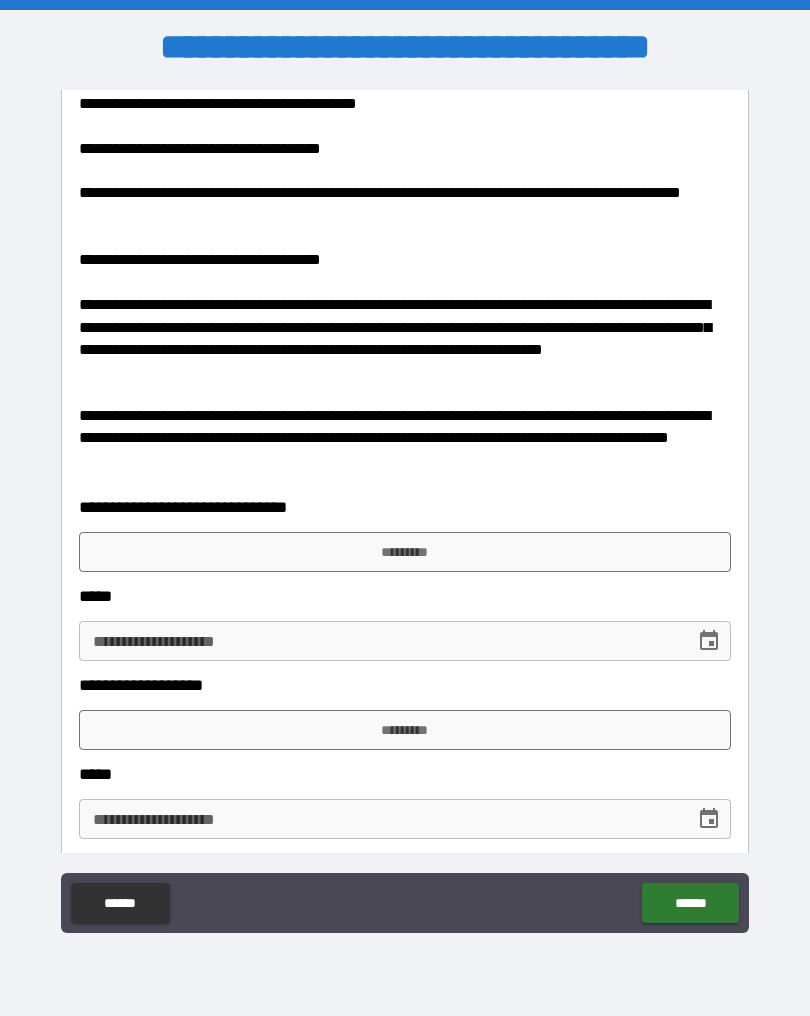 type on "*" 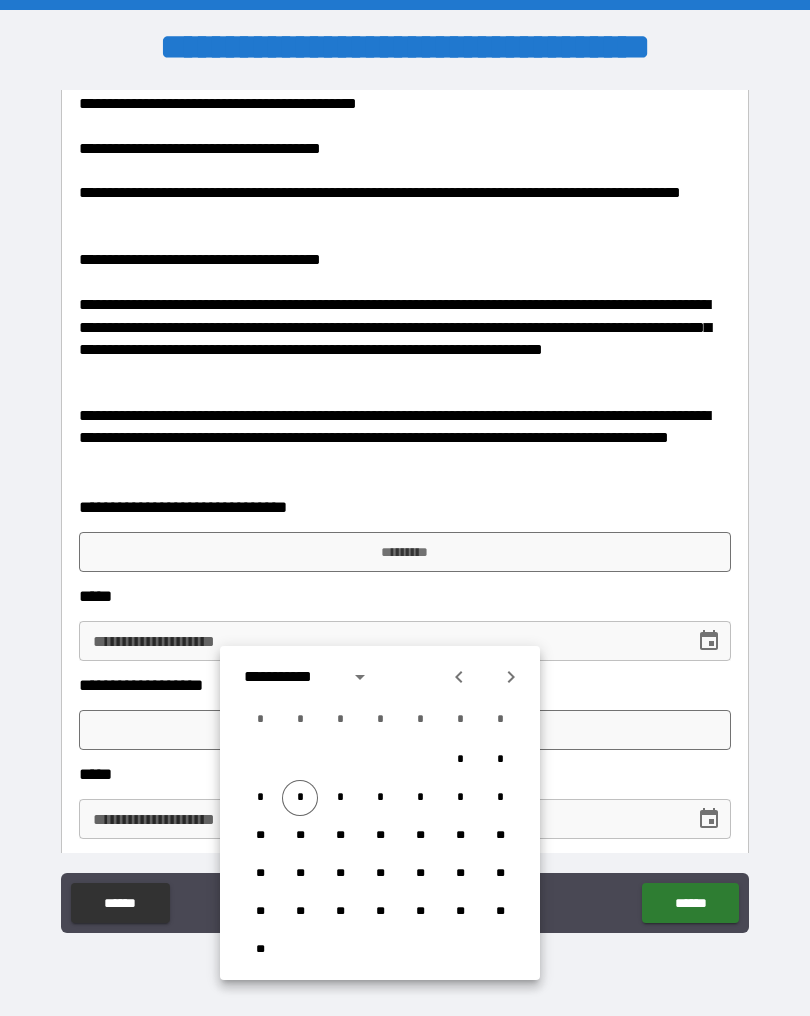 click on "*" at bounding box center (300, 798) 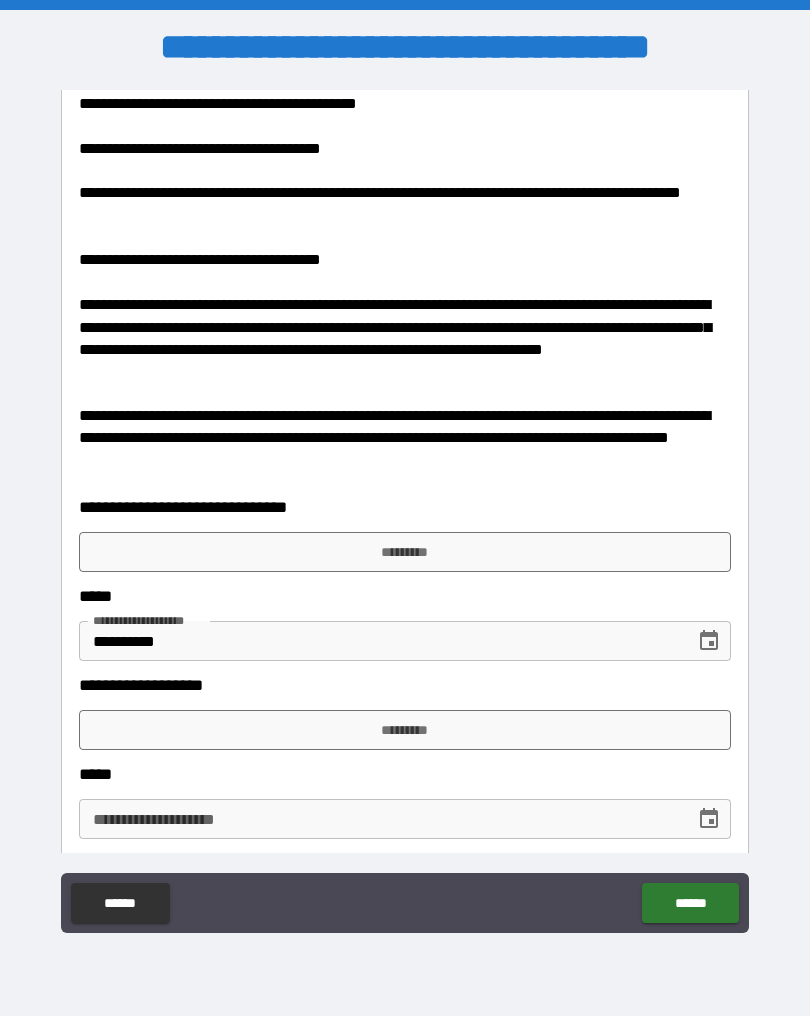 click 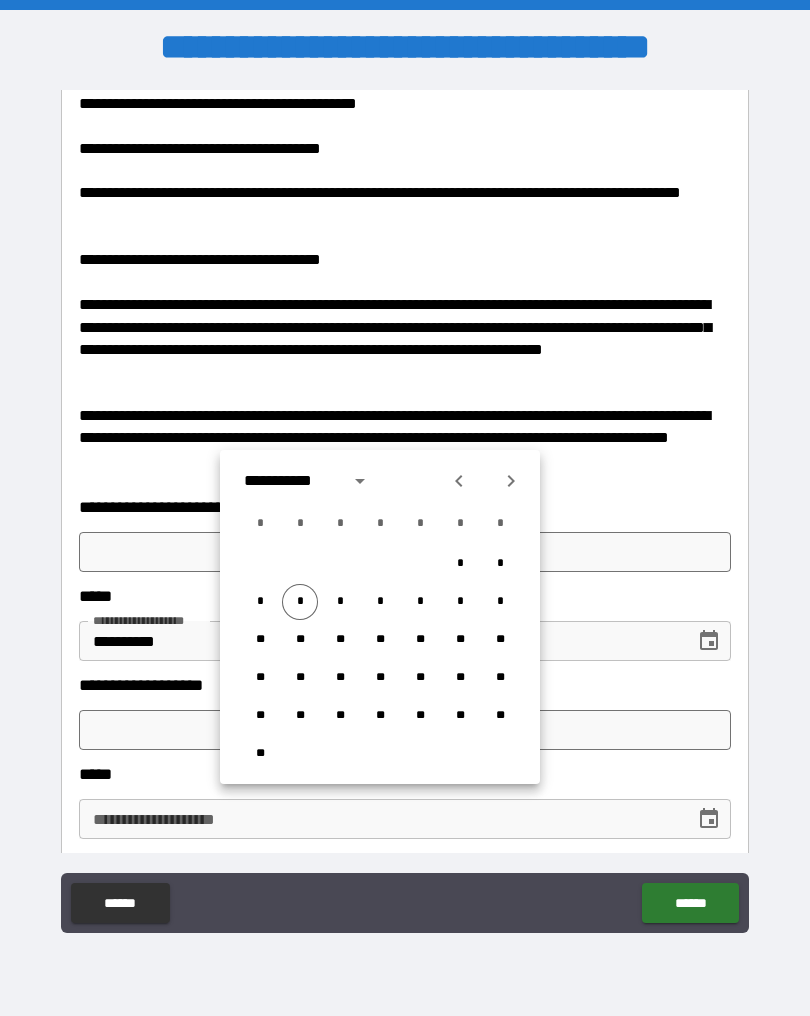 click on "*" at bounding box center [300, 602] 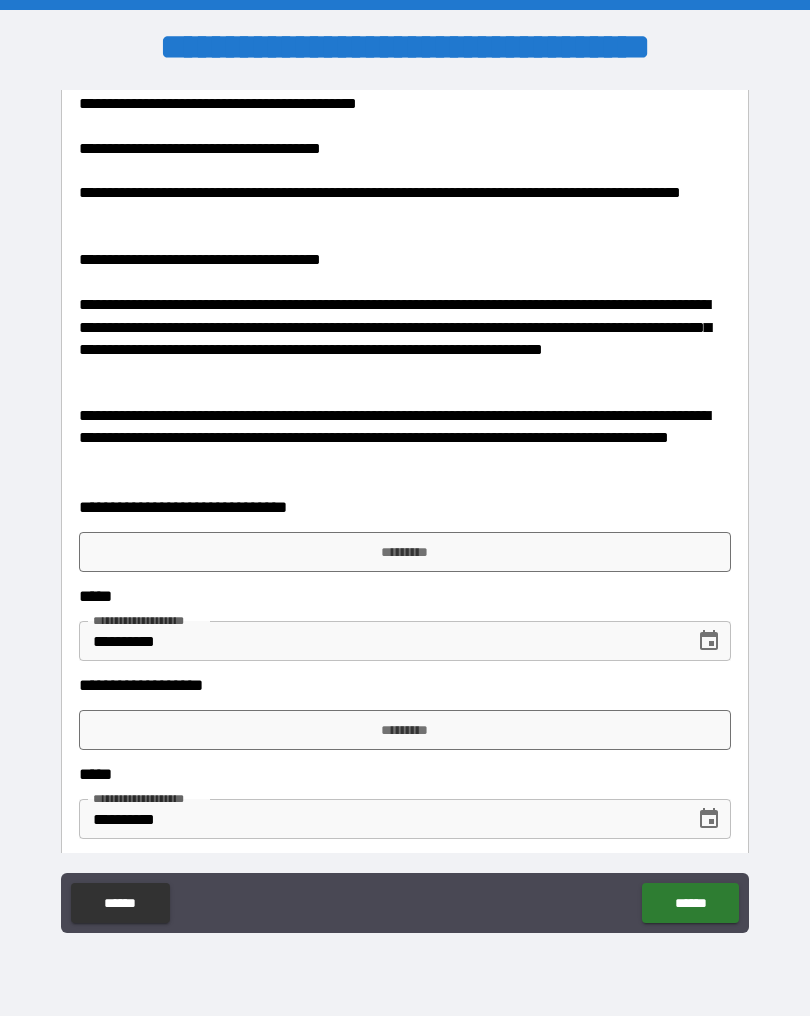 click on "*********" at bounding box center [405, 730] 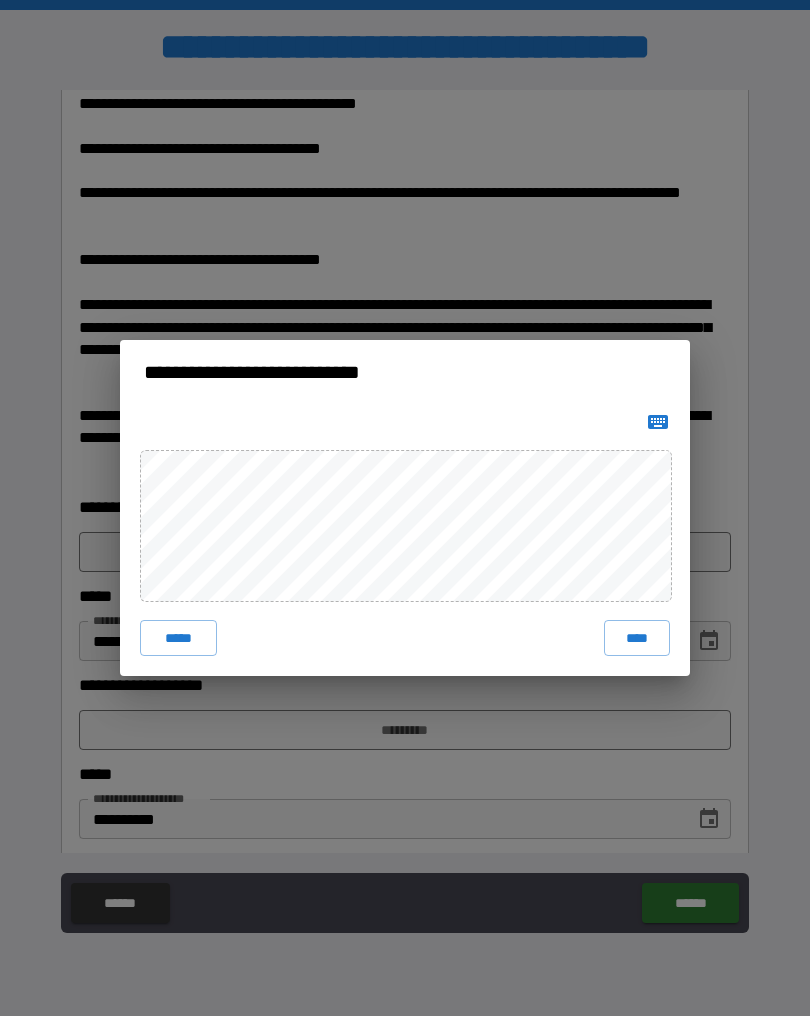 click on "****" at bounding box center (637, 638) 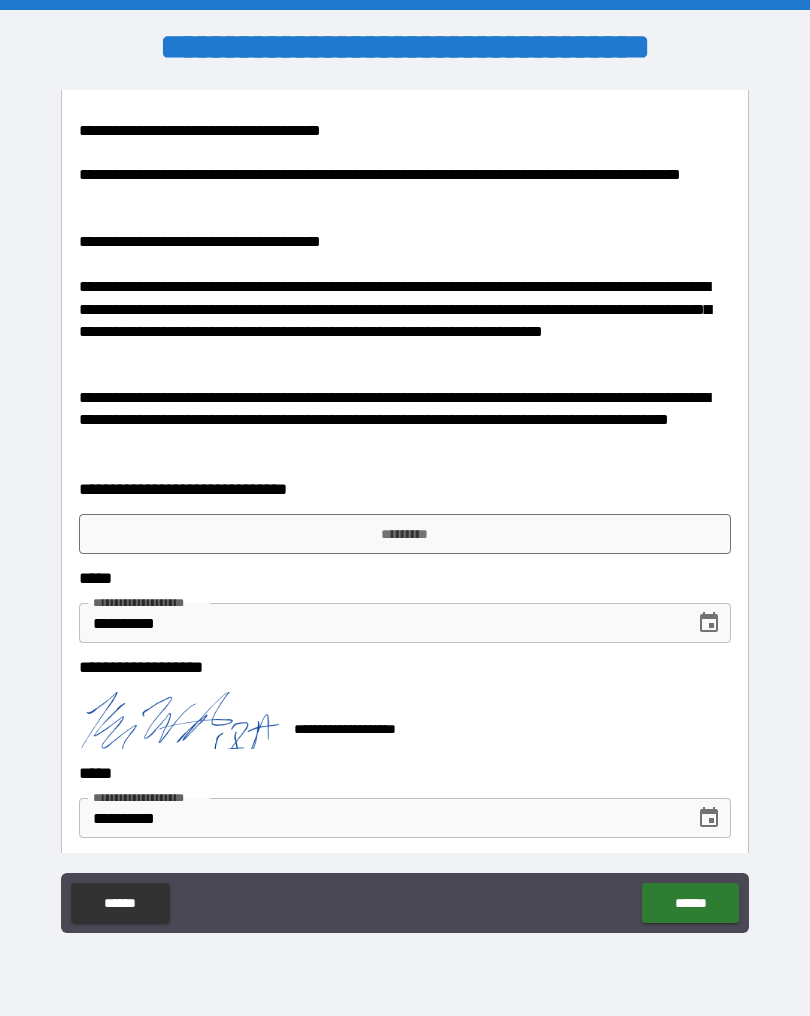 scroll, scrollTop: 1183, scrollLeft: 0, axis: vertical 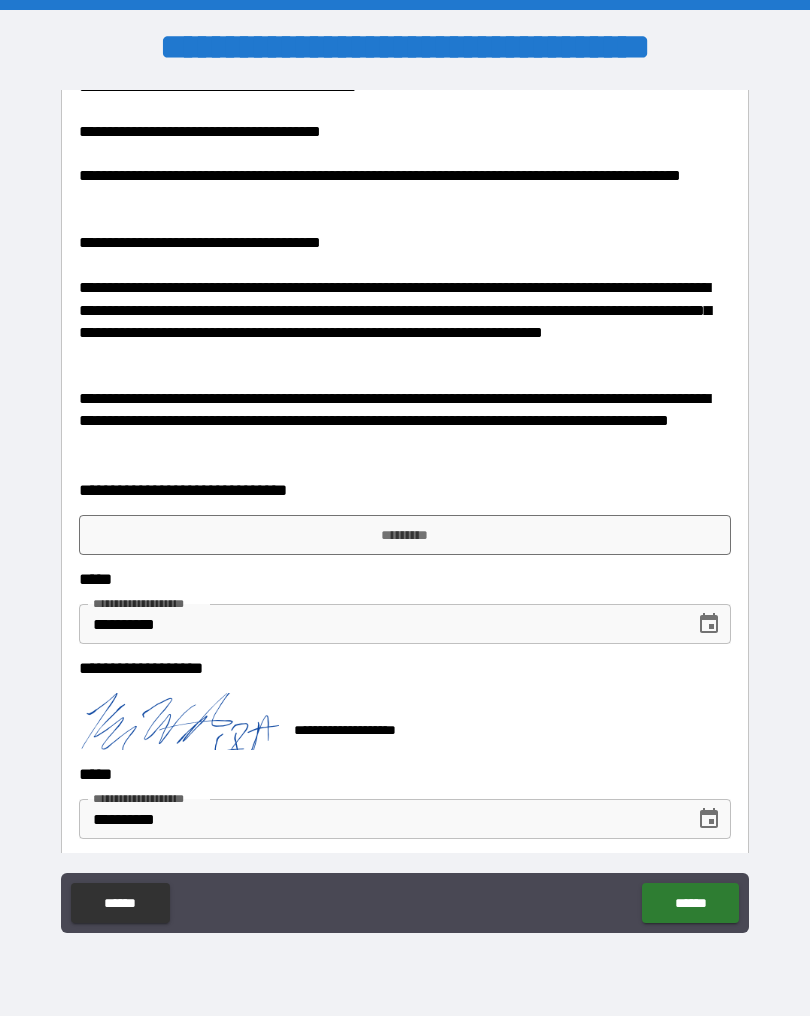 click on "*********" at bounding box center (405, 535) 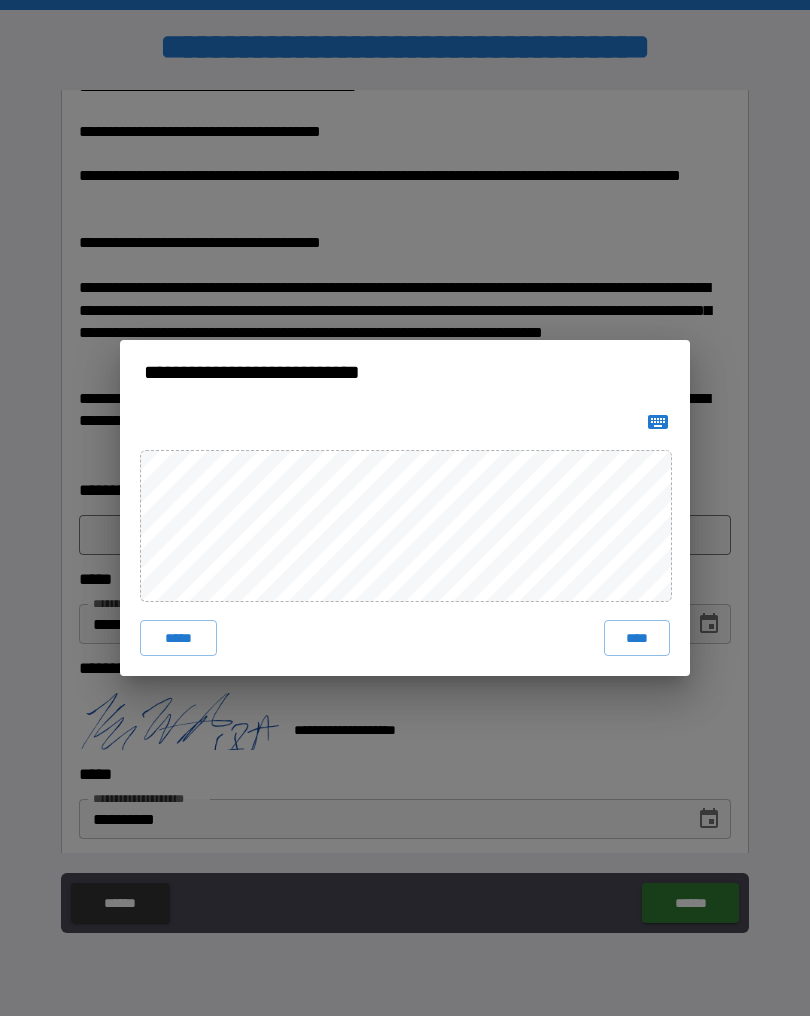 click on "****" at bounding box center [637, 638] 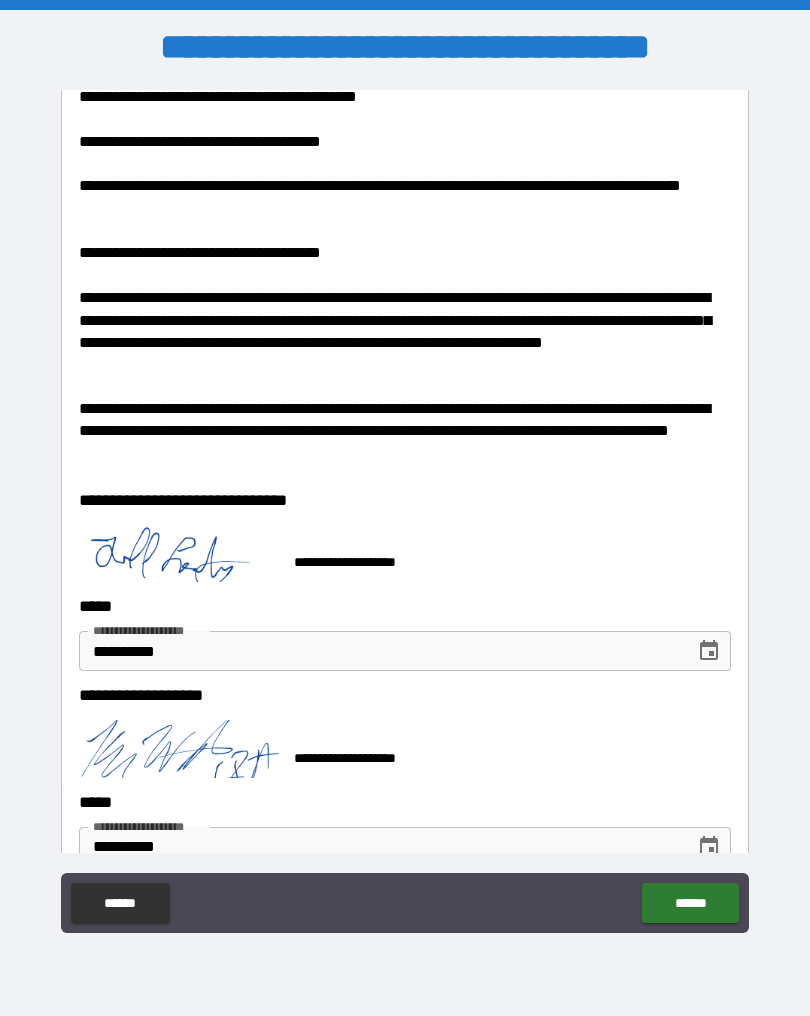 click on "******" at bounding box center (690, 903) 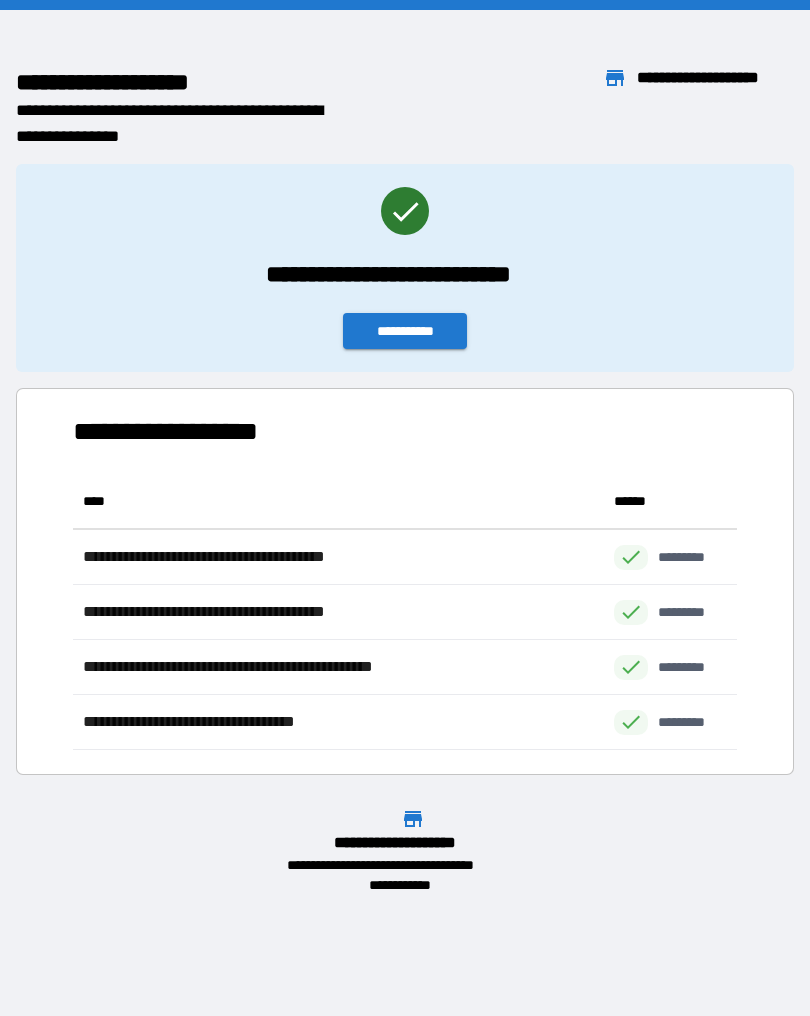 scroll, scrollTop: 276, scrollLeft: 664, axis: both 